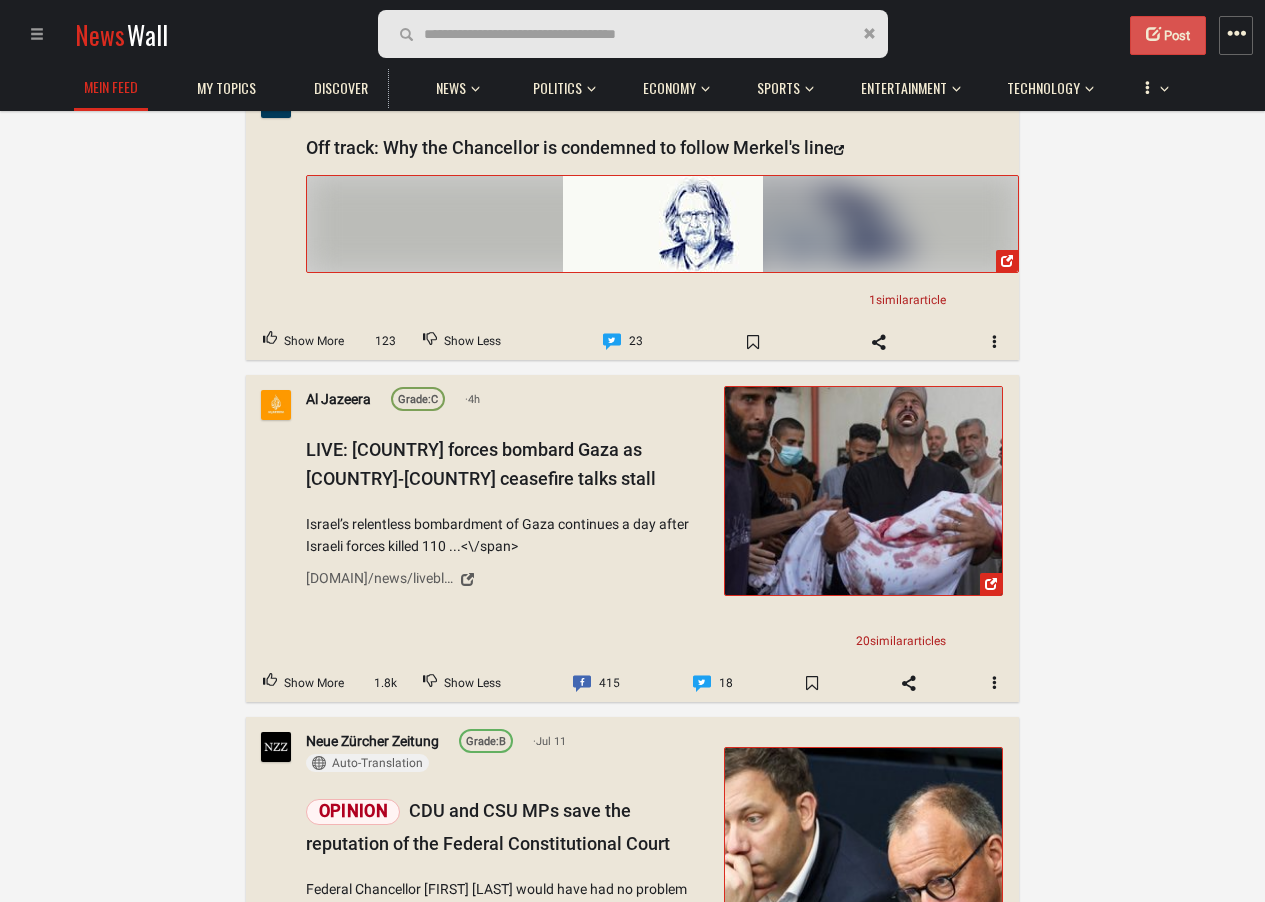 scroll, scrollTop: 5760, scrollLeft: 0, axis: vertical 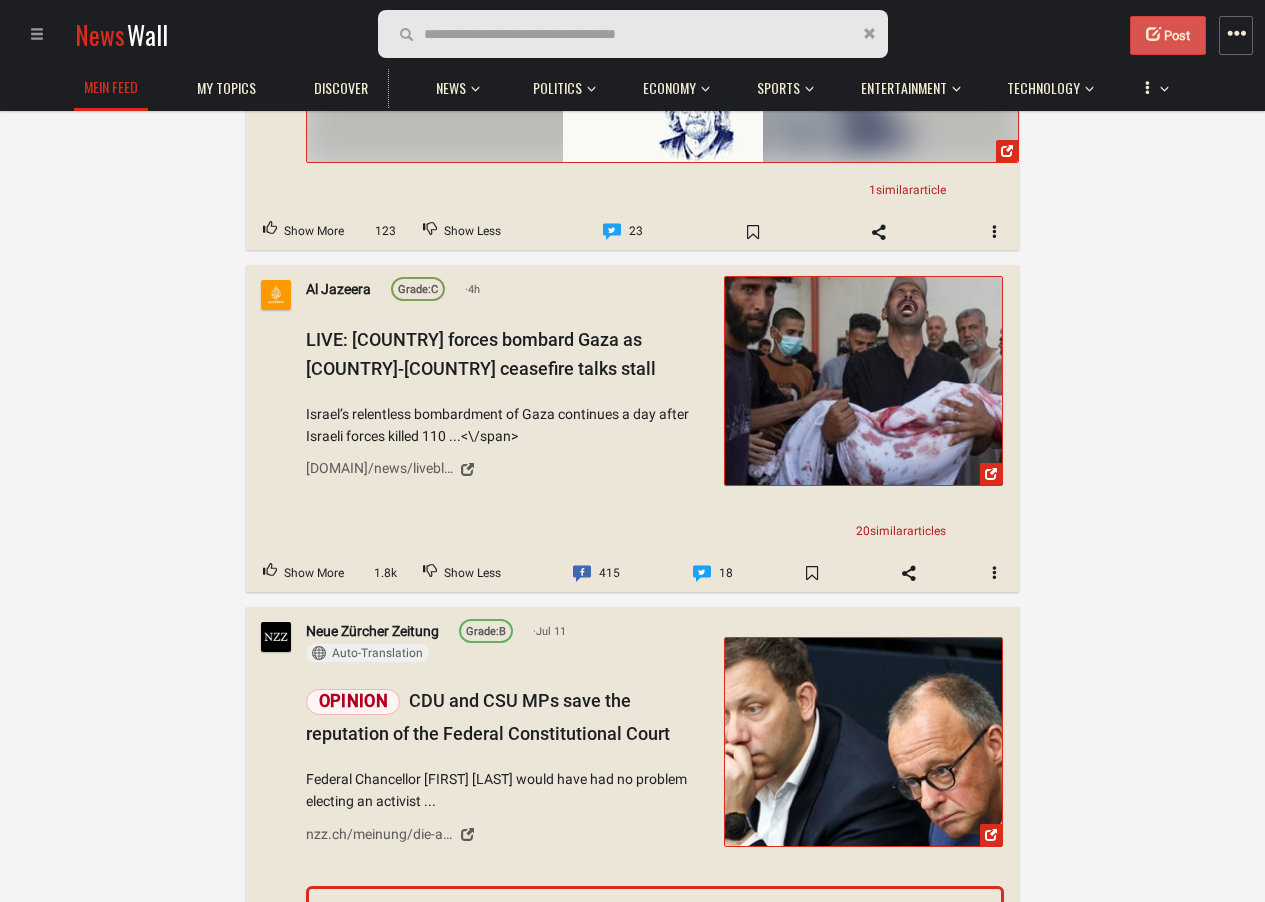 click at bounding box center [1236, 34] 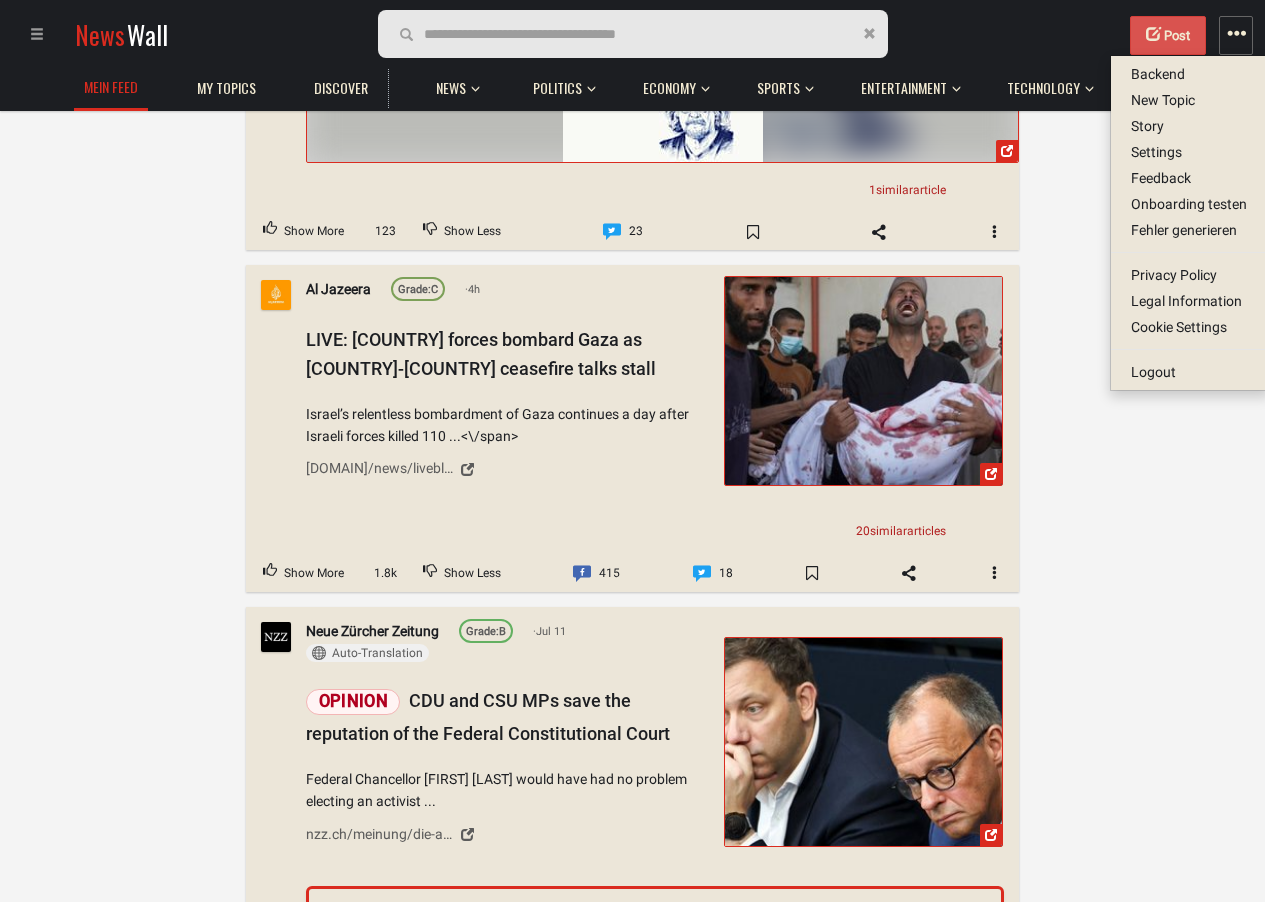 click on "Settings" at bounding box center (1190, 152) 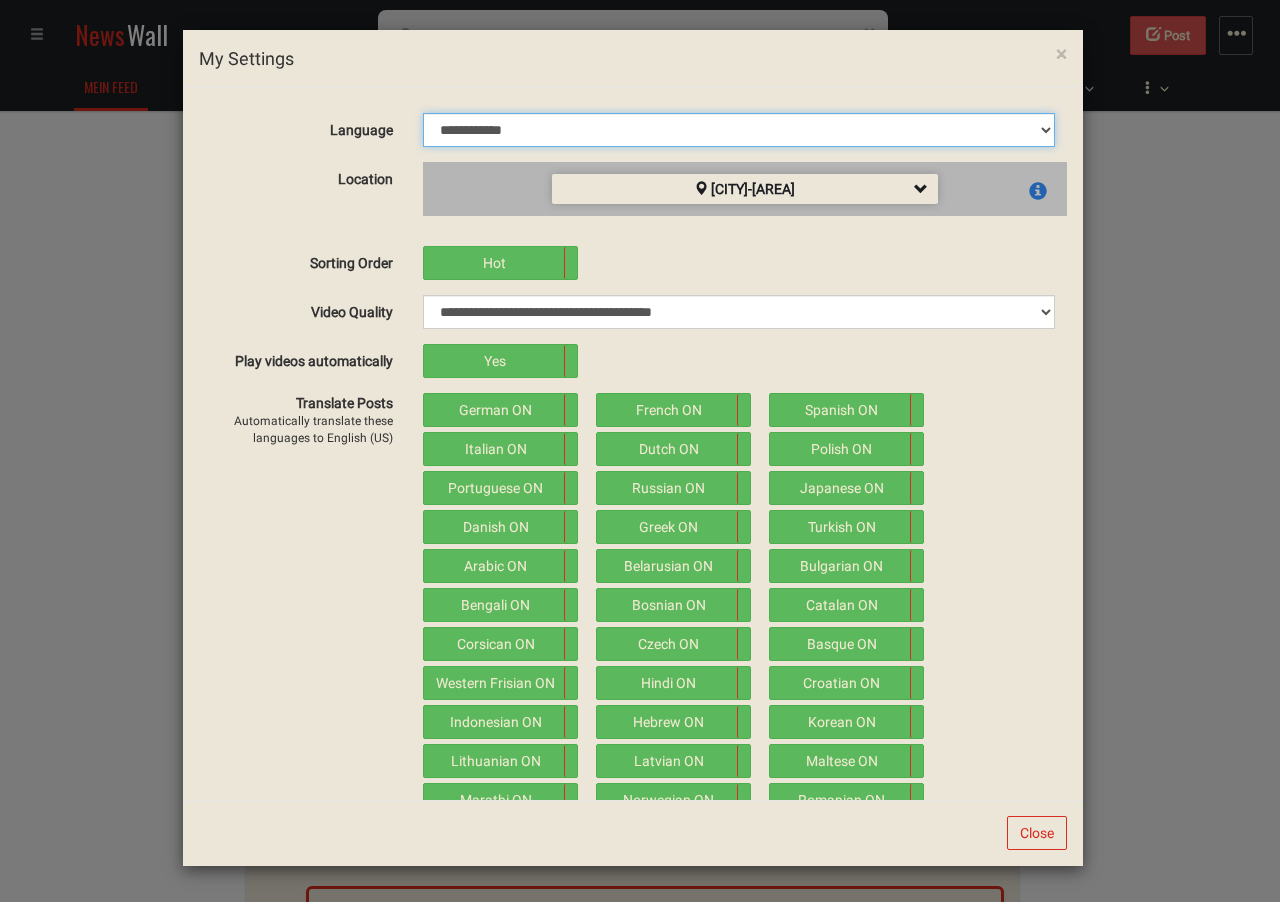 select on "*****" 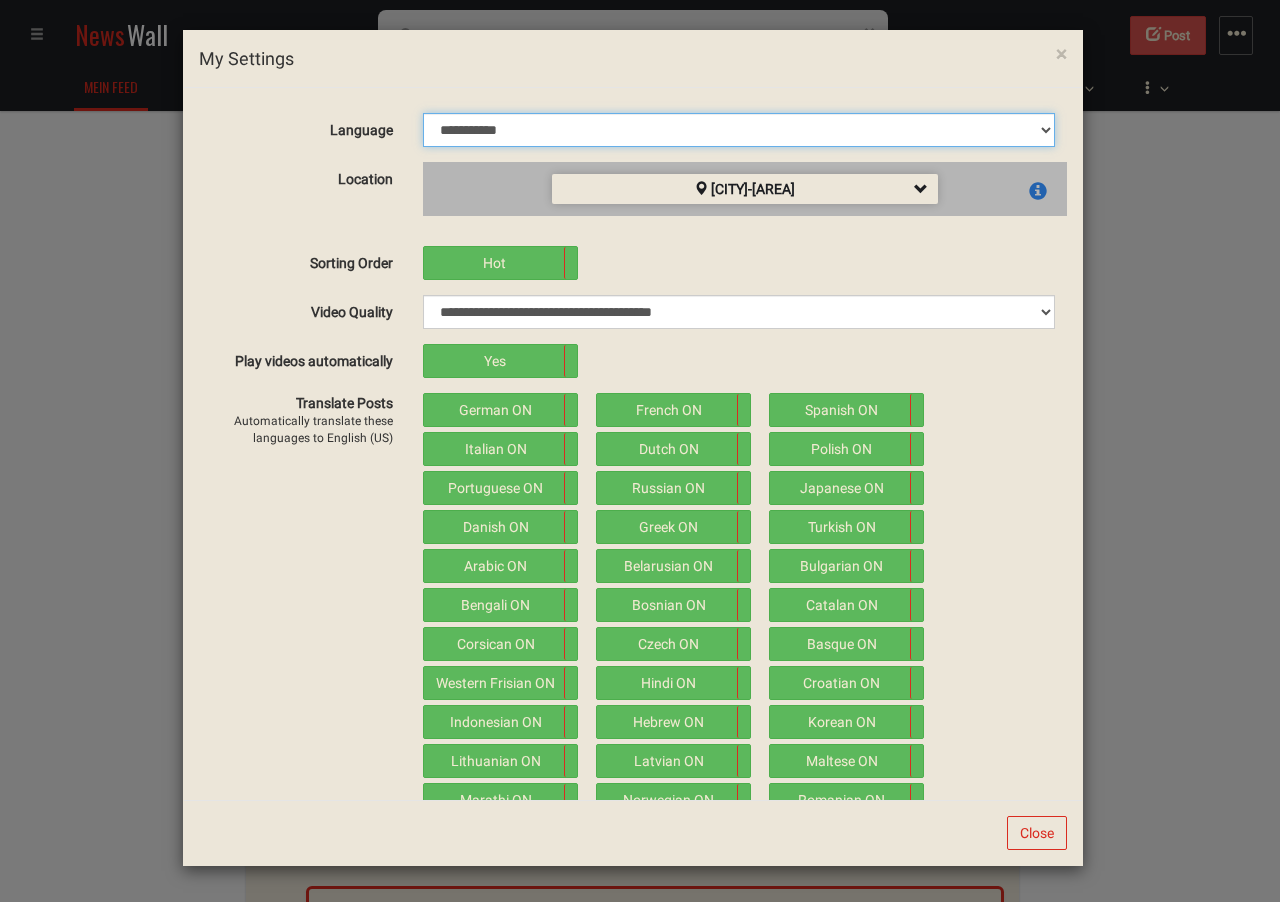 click on "**********" at bounding box center [739, 130] 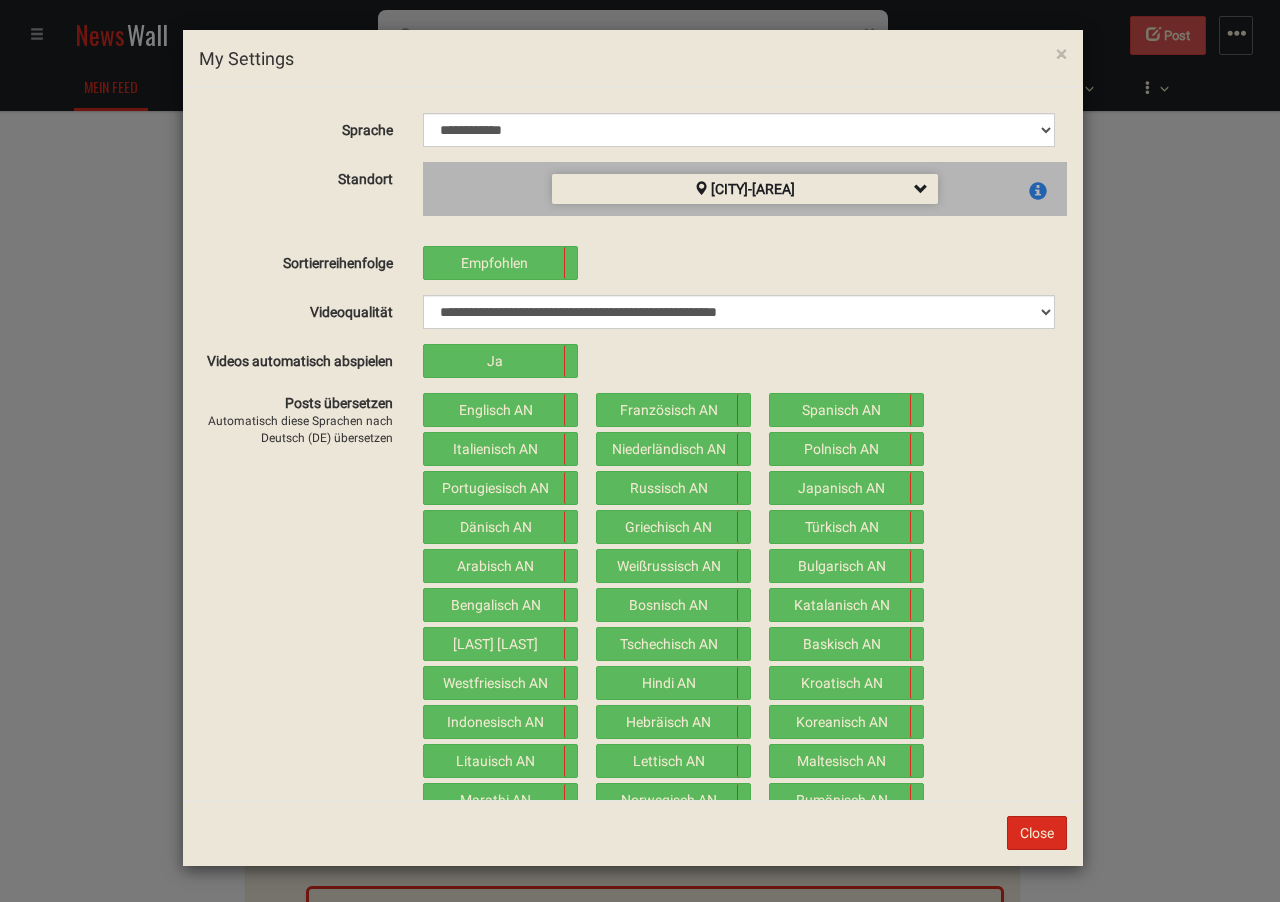 click on "Close" at bounding box center (1037, 833) 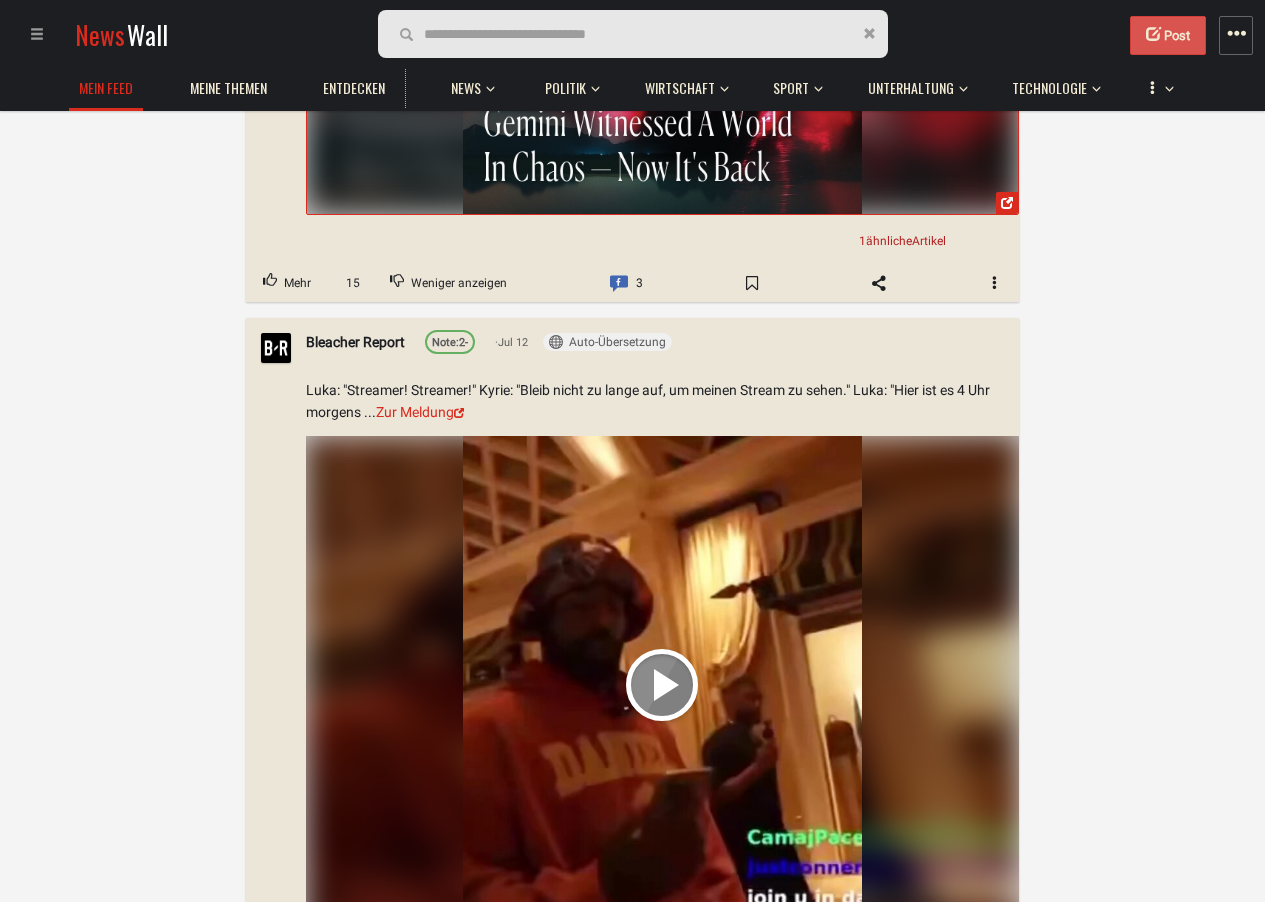 scroll, scrollTop: 4080, scrollLeft: 0, axis: vertical 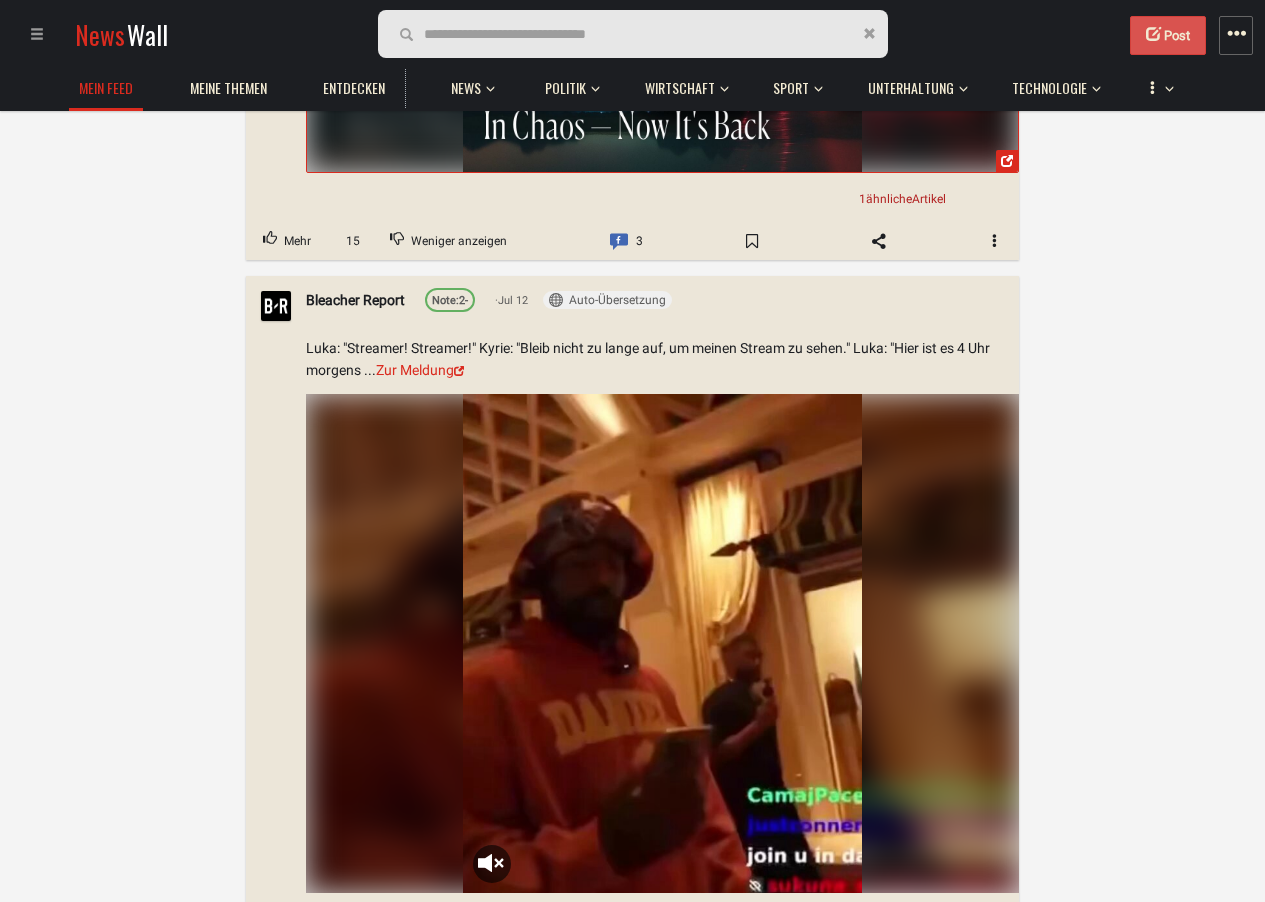 click on "empfohlene Artikel             empfohlene Artikel             neueste Artikel           beste Artikel diese Woche           zuletzt gesehen            zuletzt geklickt                                            The Independent     Note:  3+        13h           Auto-Übersetzung       Immer übersetzen     Nie übersetzen     Original anzeigen                                Rosie O'Donnell attackiert Trump wegen der Drohung mit der Staatsbürgerschaft: „König Joffrey mit Mandarinen-Sprühbräune“   independent.co.uk/news/world/americas/us-politics/rosie-odonnell-trump-citizenship-feud-joffrey-b2787959.html                 Kurzfakten Trumps erneuter Angriff auf Rosie O’Donnell   13h · Lesezeit: ~45 Sek. Zusammenfassung mit KI-Unterstützung · Quelle:  salon.com Trump droht öffentlich, Rosie O’Donnells US-Staatsbürgerschaft aufgrund ihres Umzugs nach Irland zu entziehen. —  Donald Trump   46  ähnliche  Artikel               Mehr     155               157" at bounding box center (632, 23251) 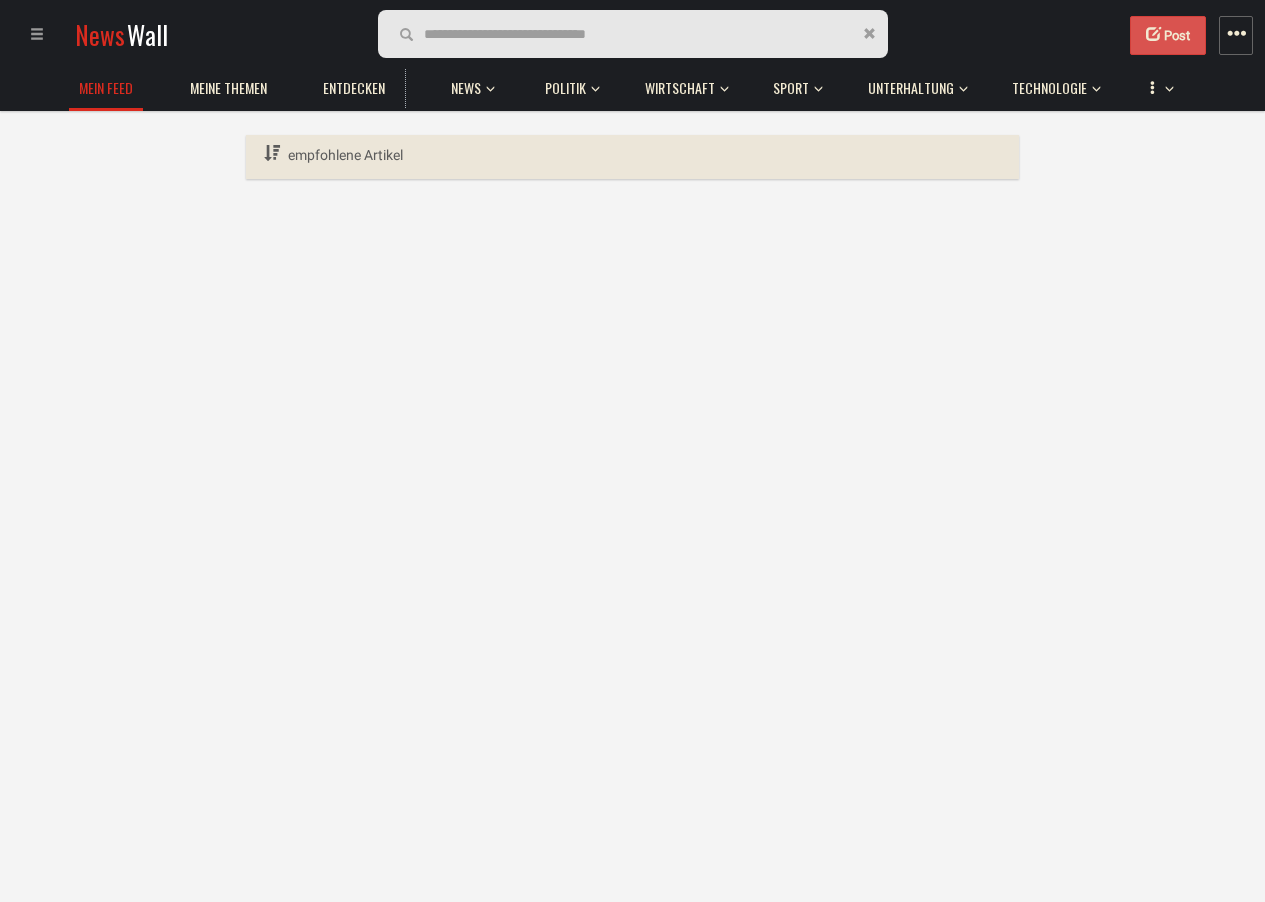 scroll, scrollTop: 0, scrollLeft: 0, axis: both 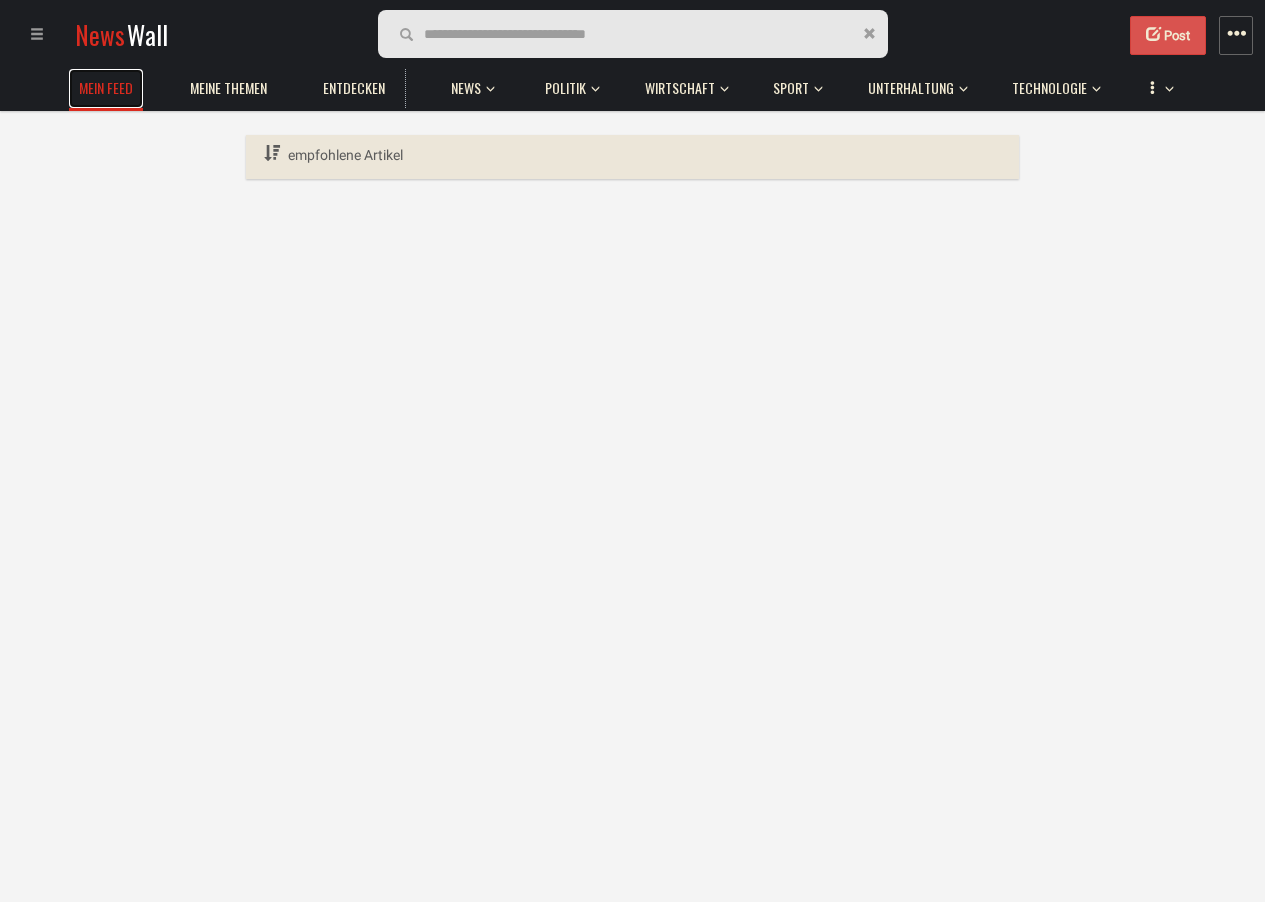 click on "Mein Feed" at bounding box center [106, 88] 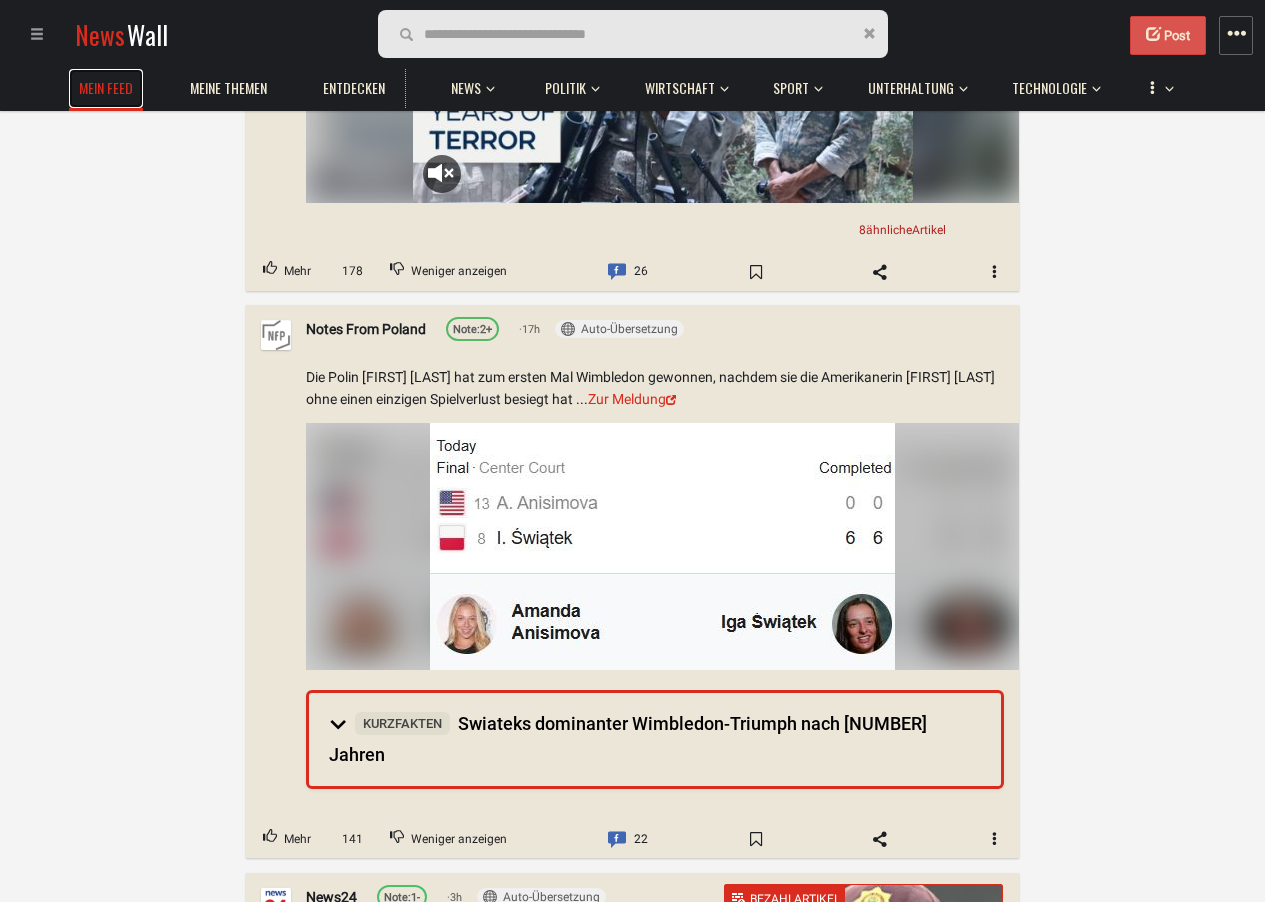 scroll, scrollTop: 4680, scrollLeft: 0, axis: vertical 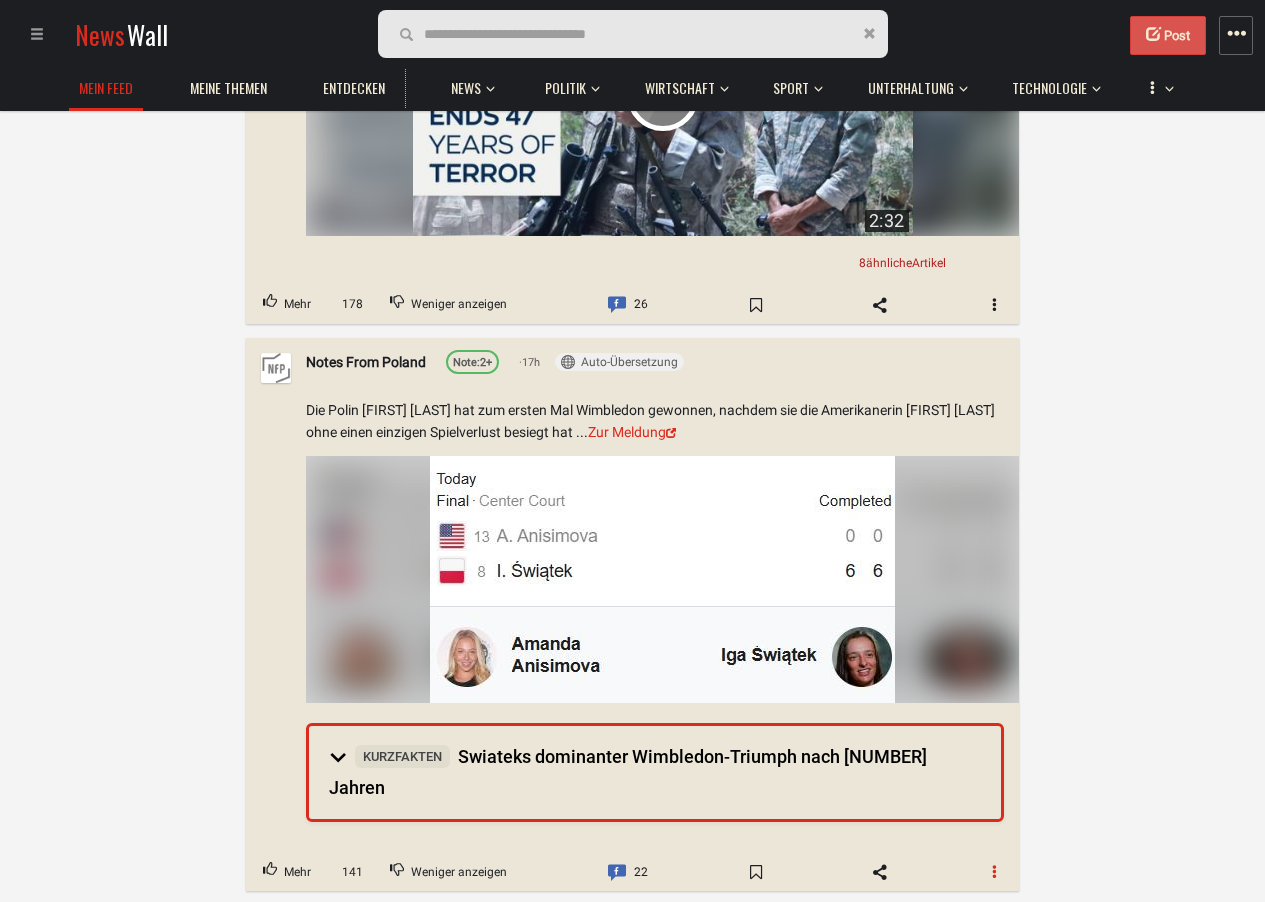 click at bounding box center [995, 872] 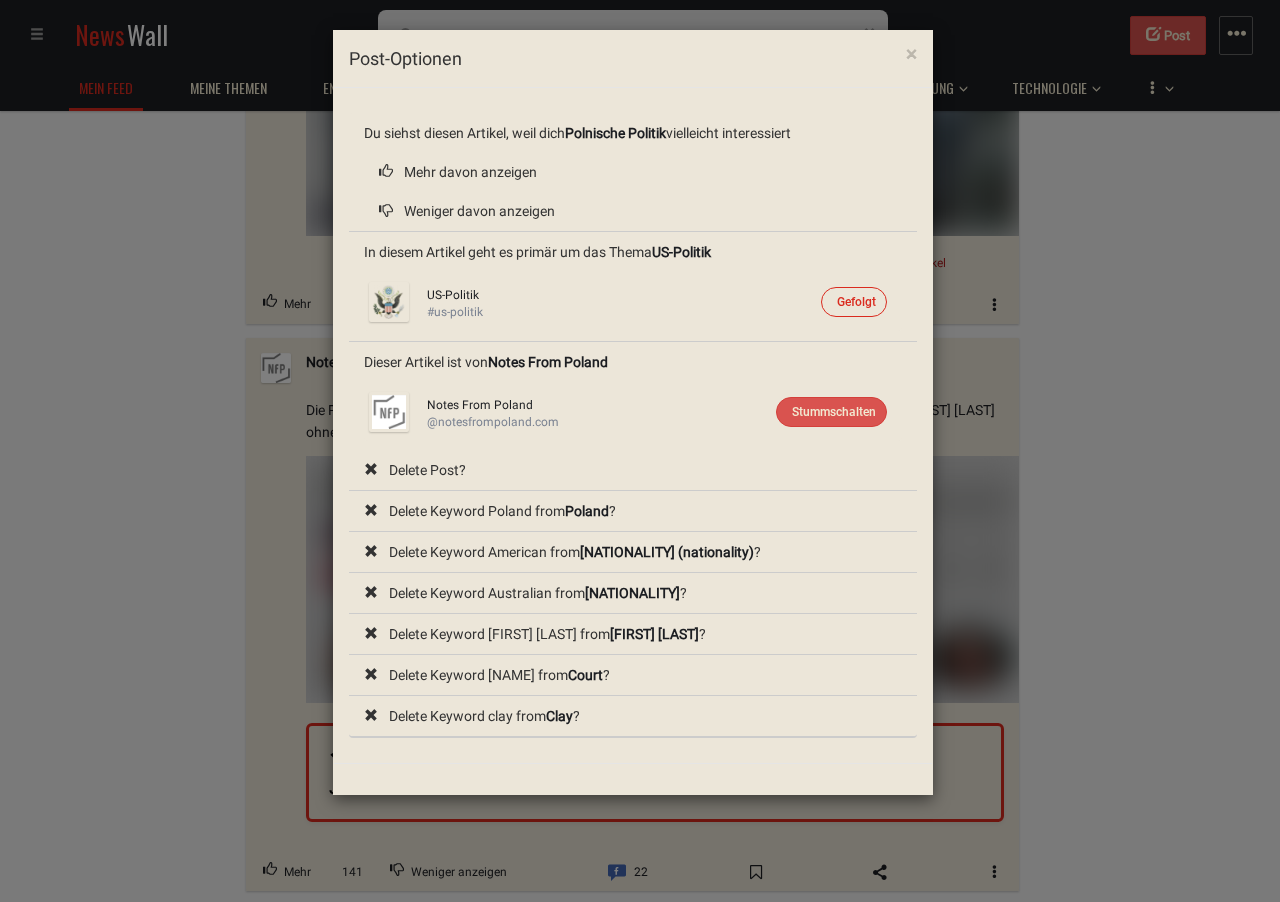 click on "×
Post-Optionen
Du siehst diesen Artikel, weil dich  Polnische Politik  vielleicht interessiert      Mehr davon anzeigen      Weniger davon anzeigen     In diesem Artikel geht es primär um das Thema  US-Politik           US-Politik         Gefolgt                 Thema stummschalten           #us-politik          Dieser Artikel ist von  Notes From Poland           Notes From Poland         Stummschalten                 Thema stummschalten           @notesfrompoland.com           Delete Post?      Delete Keyword Poland from  Poland ?      Delete Keyword American from  American (nationality) ?      Delete Keyword Australian from  Australian (nationality) ?      Delete Keyword Amanda Anisimova from  Amanda Anisimova ?      Delete Keyword Court from  Court ?      Delete Keyword clay from  Clay ?" at bounding box center [640, 451] 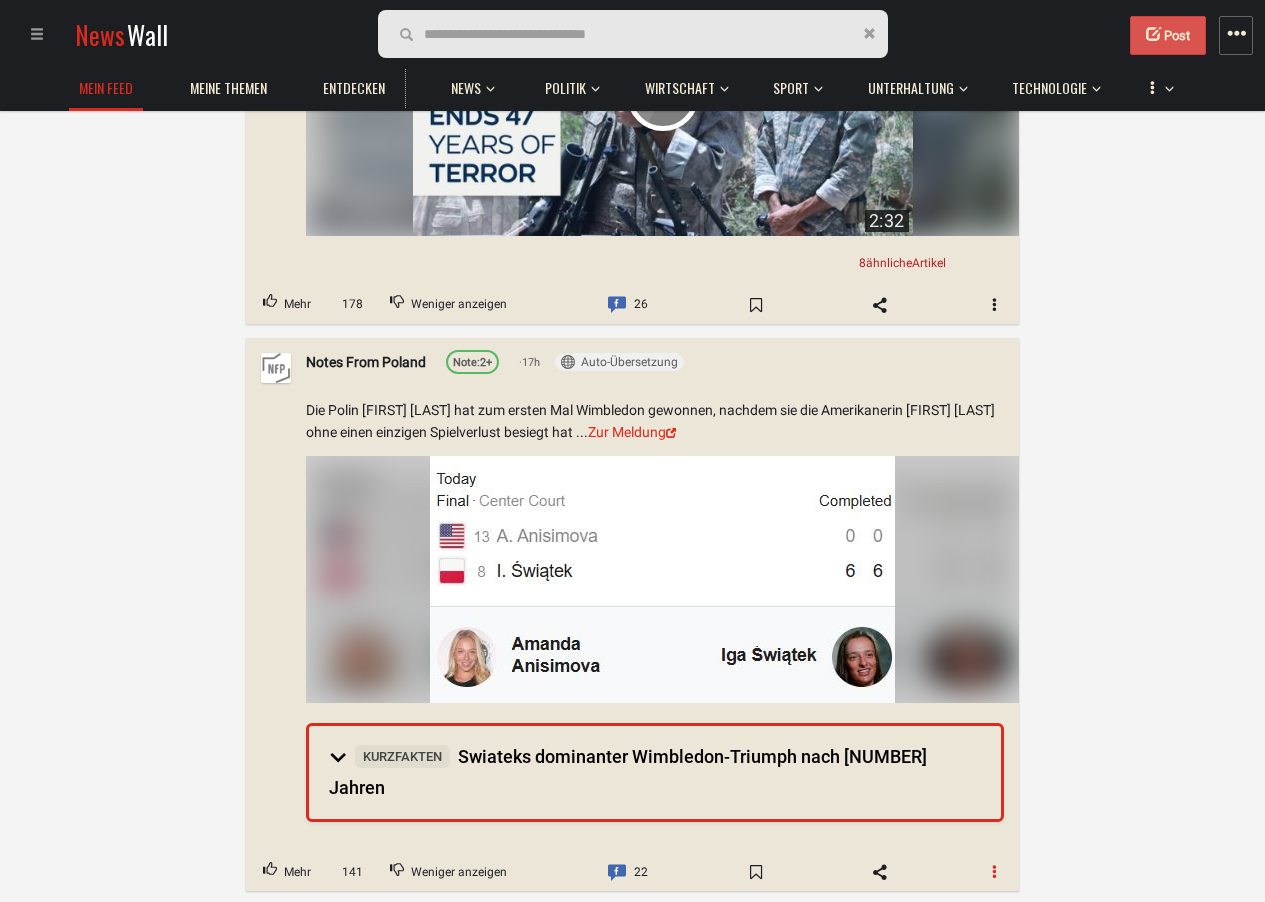 click at bounding box center [995, 872] 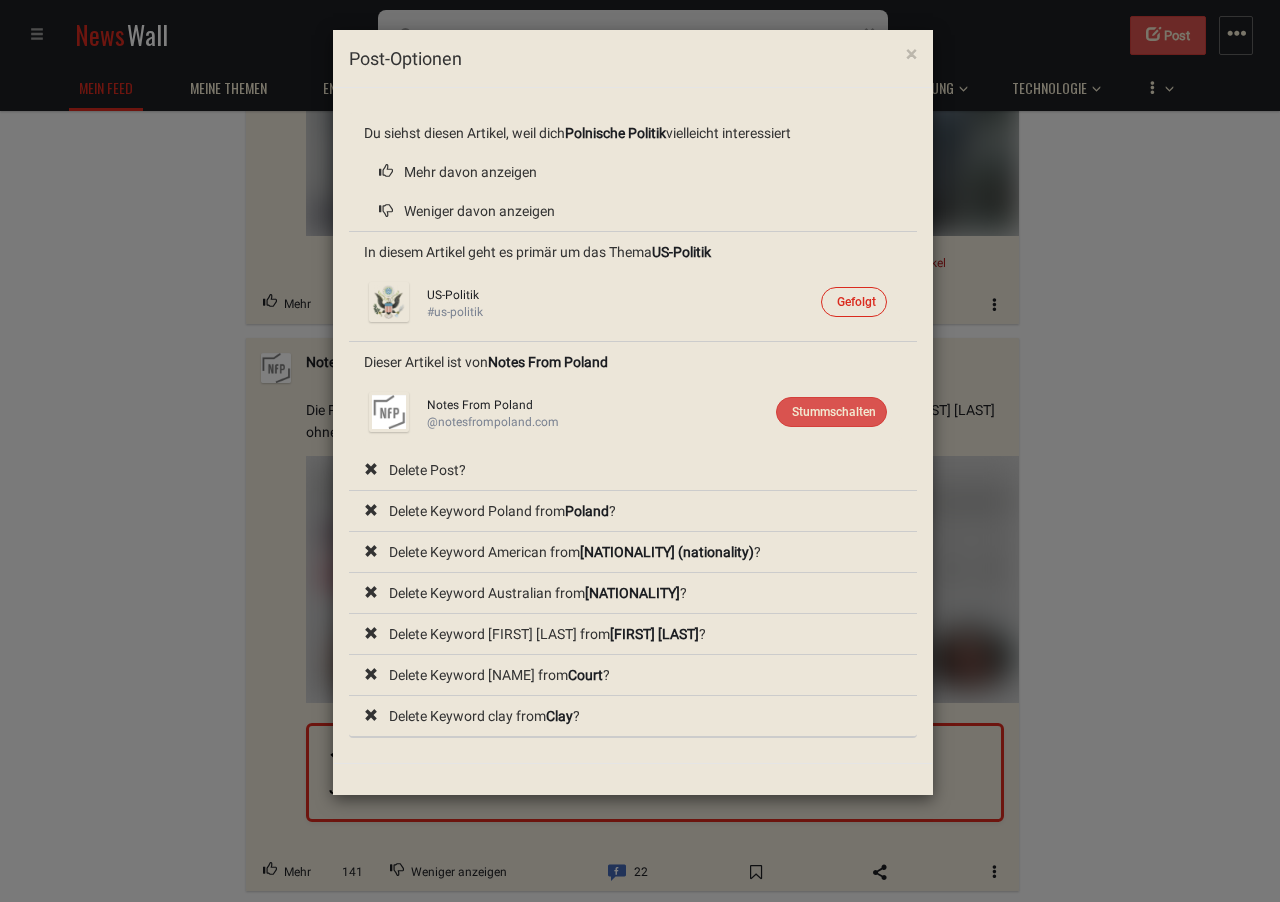click on "×
Post-Optionen
Du siehst diesen Artikel, weil dich  Polnische Politik  vielleicht interessiert      Mehr davon anzeigen      Weniger davon anzeigen     In diesem Artikel geht es primär um das Thema  US-Politik           US-Politik         Gefolgt                 Thema stummschalten           #us-politik          Dieser Artikel ist von  Notes From Poland           Notes From Poland         Stummschalten                 Thema stummschalten           @notesfrompoland.com           Delete Post?      Delete Keyword Poland from  Poland ?      Delete Keyword American from  American (nationality) ?      Delete Keyword Australian from  Australian (nationality) ?      Delete Keyword Amanda Anisimova from  Amanda Anisimova ?      Delete Keyword Court from  Court ?      Delete Keyword clay from  Clay ?" at bounding box center (640, 451) 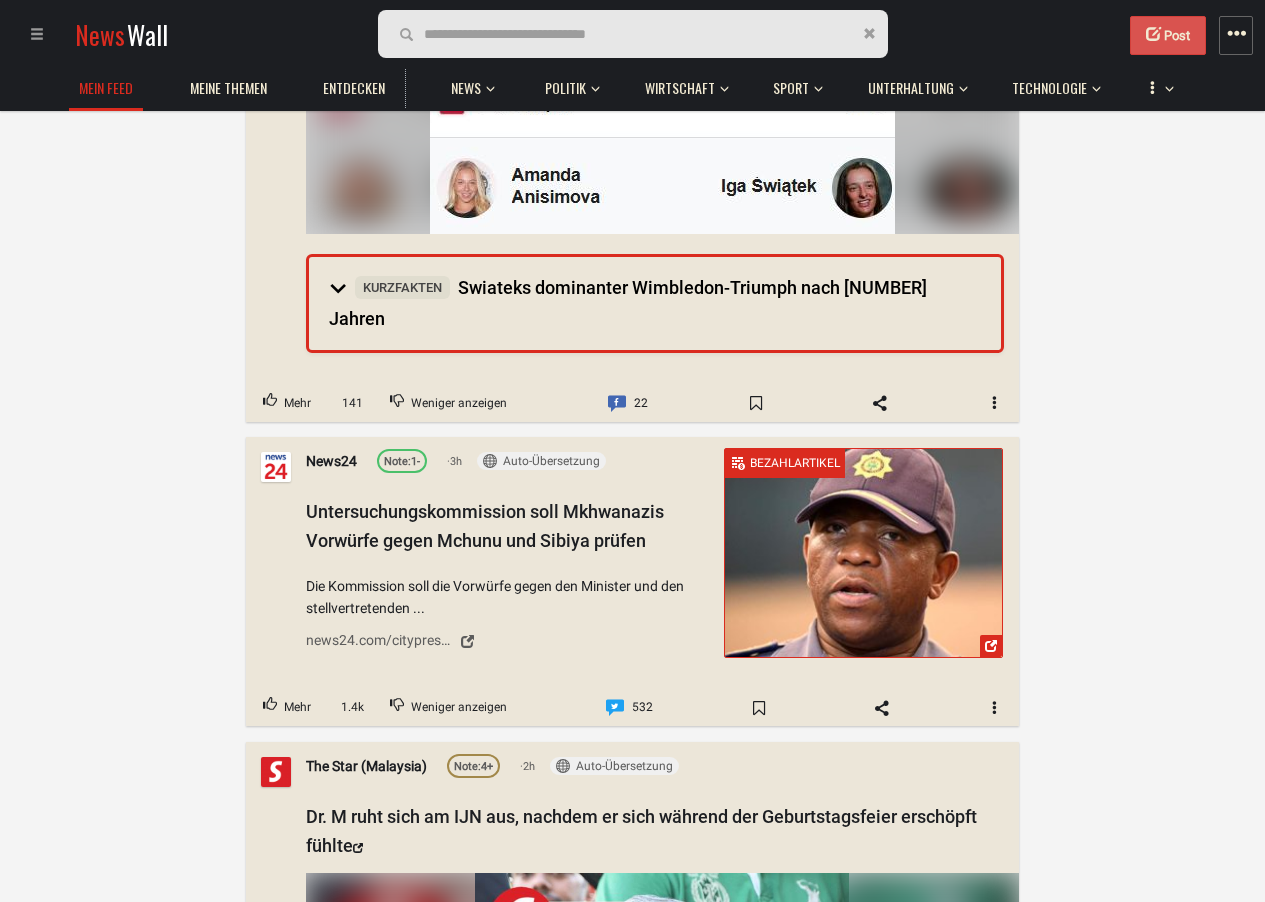 scroll, scrollTop: 5160, scrollLeft: 0, axis: vertical 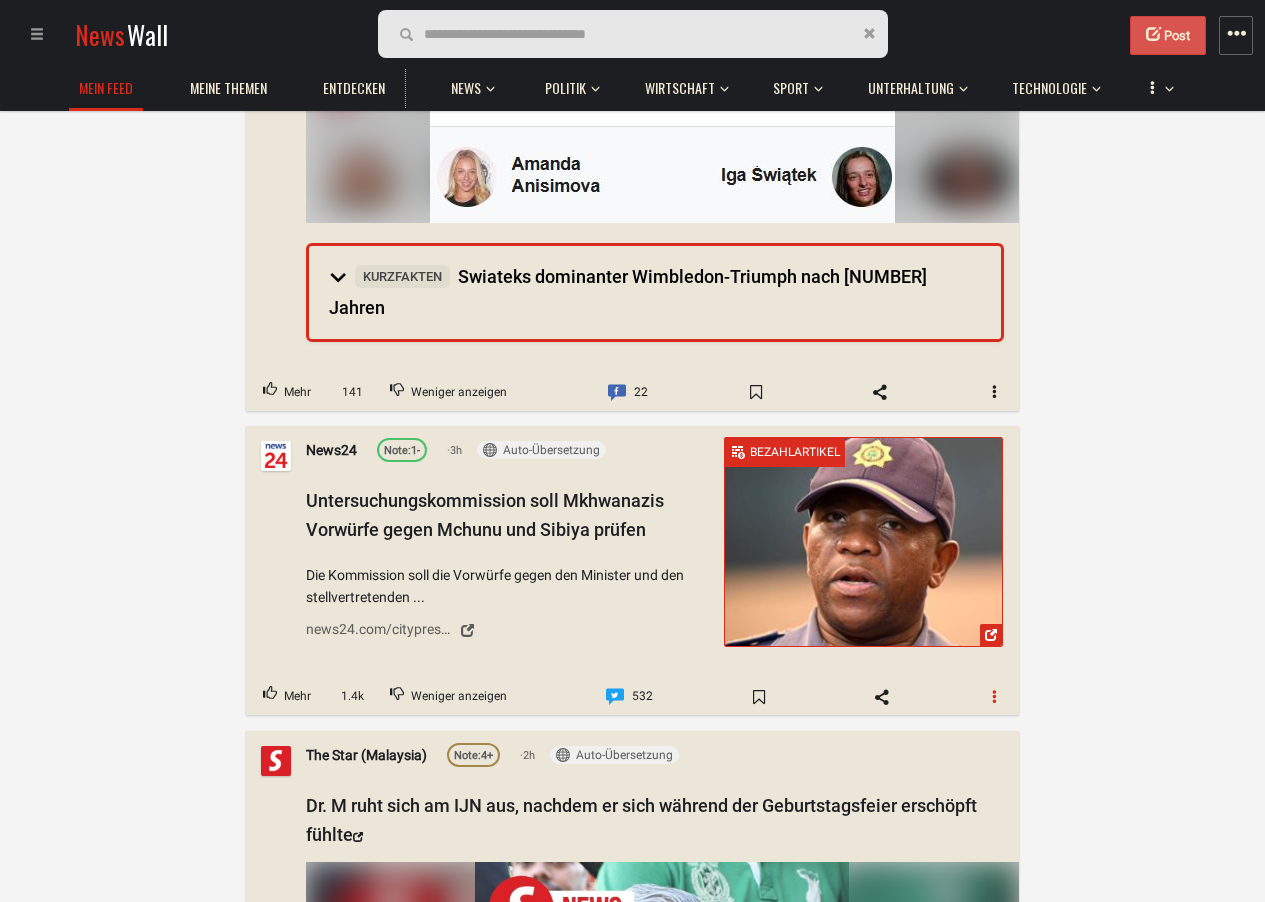 click at bounding box center [995, 696] 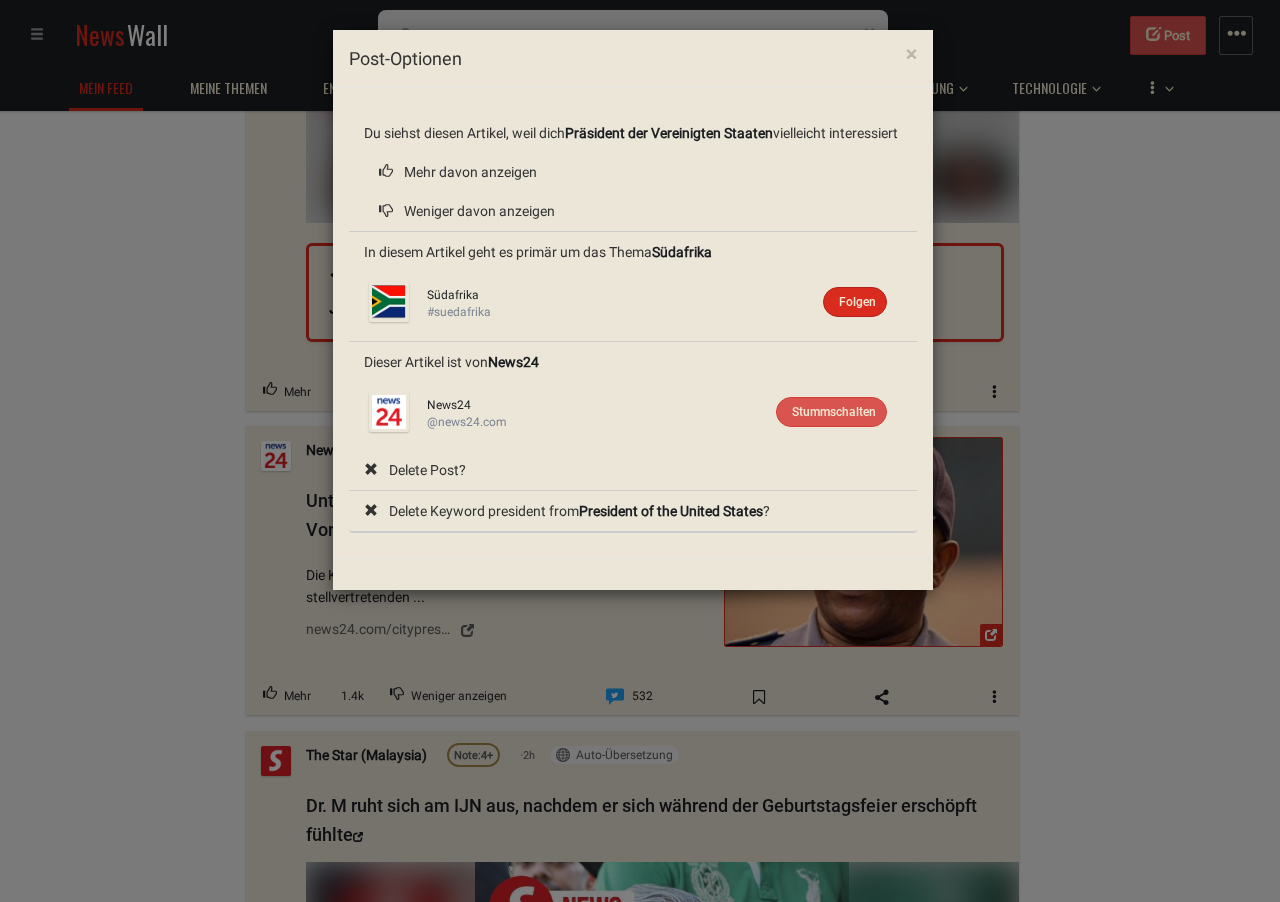 click on "×
Post-Optionen
Du siehst diesen Artikel, weil dich  Präsident der Vereinigten Staaten  vielleicht interessiert      Mehr davon anzeigen      Weniger davon anzeigen     In diesem Artikel geht es primär um das Thema  Südafrika           Südafrika         Folgen                 Thema stummschalten           #suedafrika          Dieser Artikel ist von  News24           News24         Stummschalten                 Thema stummschalten           @news24.com           Delete Post?      Delete Keyword president from  President of the United States ?" at bounding box center [640, 451] 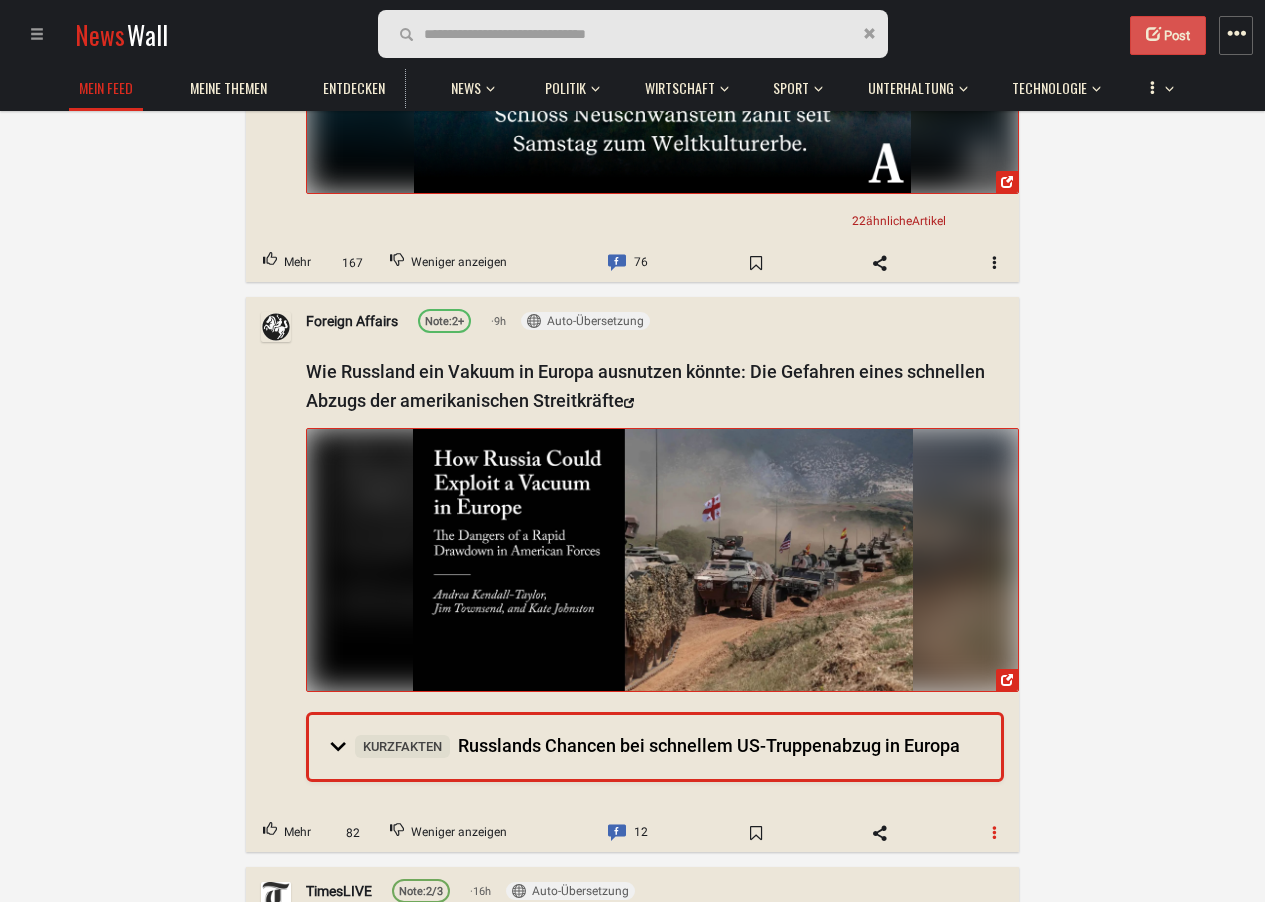 scroll, scrollTop: 9240, scrollLeft: 0, axis: vertical 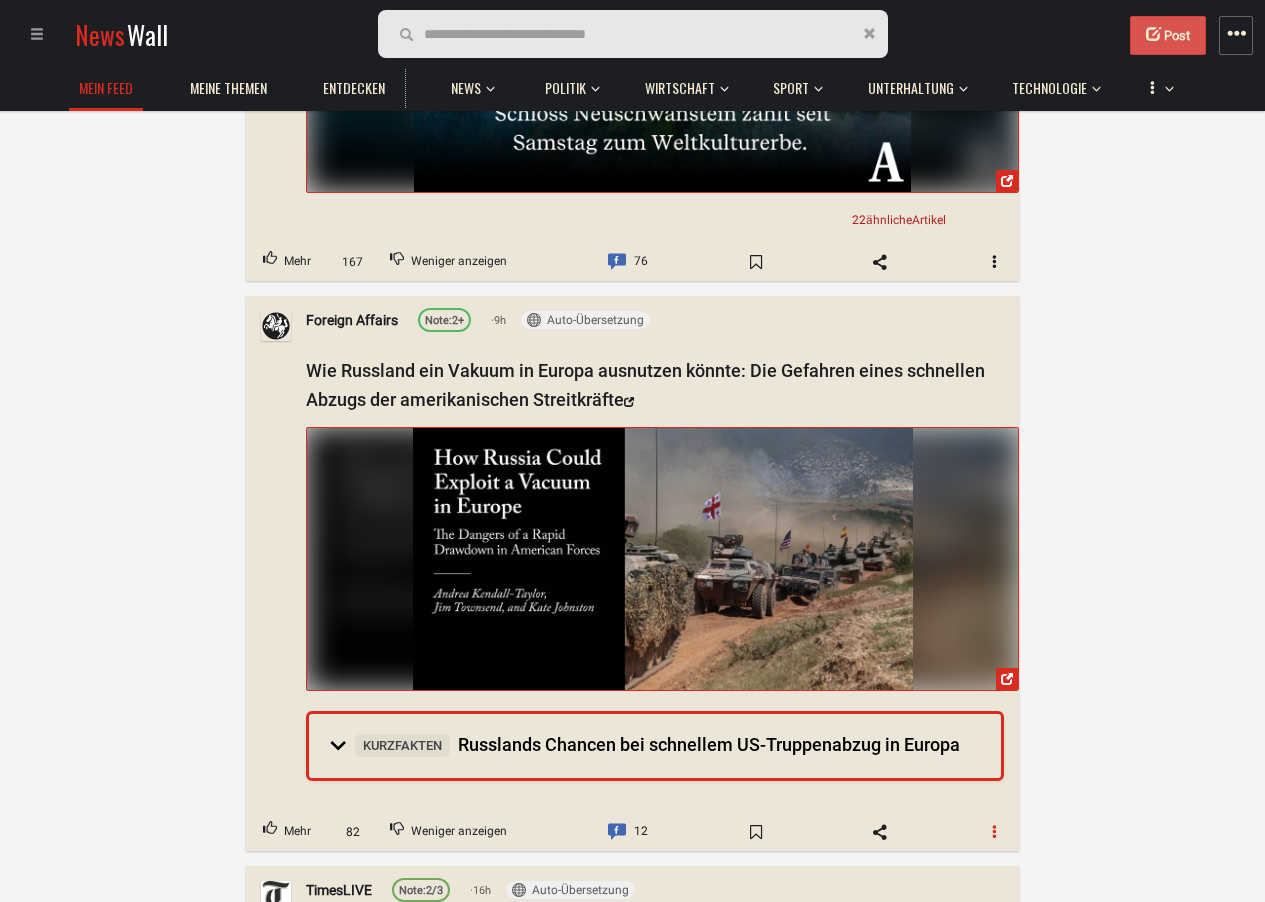 click at bounding box center (995, 831) 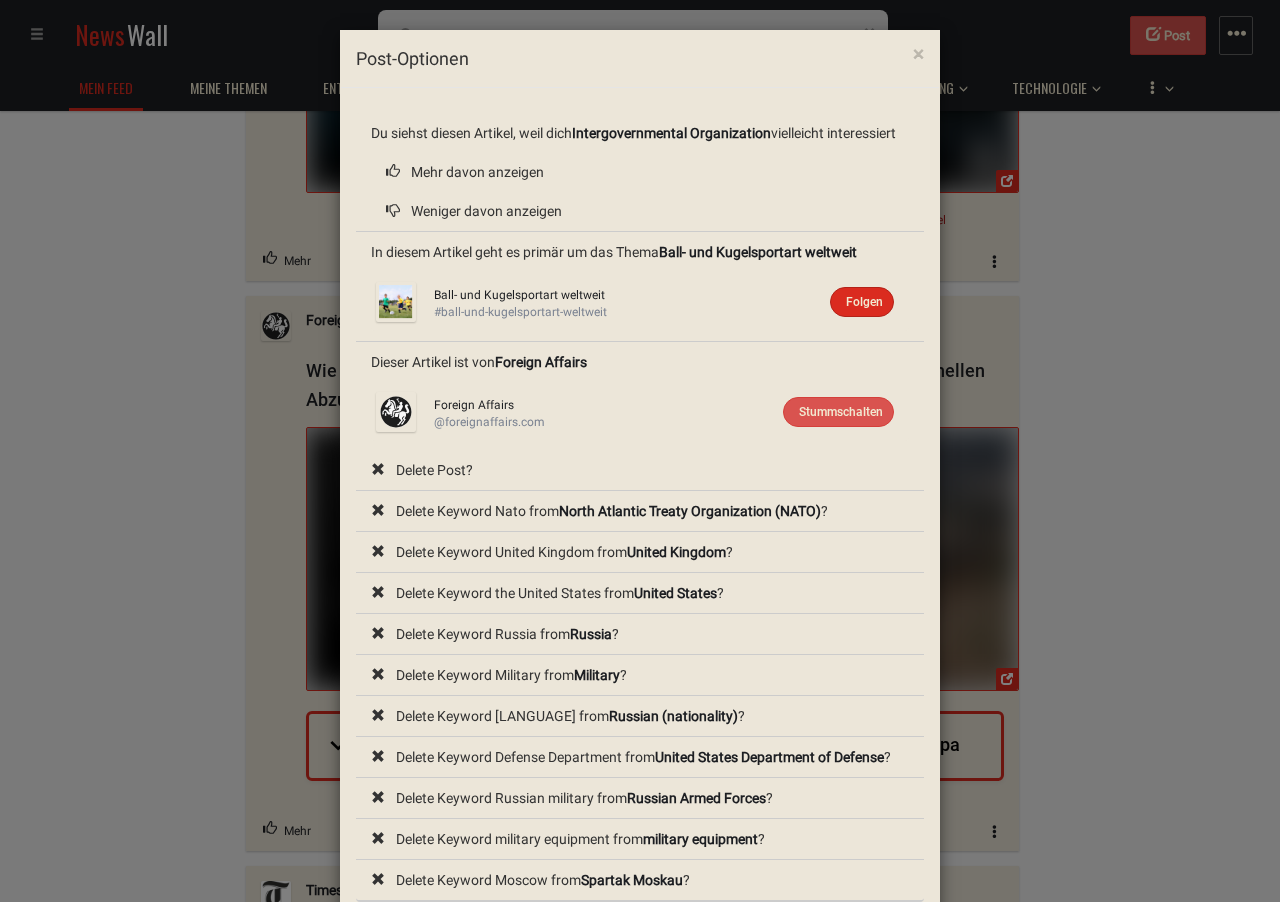 click on "×
Post-Optionen
Du siehst diesen Artikel, weil dich  Intergovernmental Organization  vielleicht interessiert      Mehr davon anzeigen      Weniger davon anzeigen     In diesem Artikel geht es primär um das Thema  Ball- und Kugelsportart weltweit           Ball- und Kugelsportart weltweit         Folgen                 Thema stummschalten           #ball-und-kugelsportart-weltweit          Dieser Artikel ist von  Foreign Affairs           Foreign Affairs         Stummschalten                 Thema stummschalten           @foreignaffairs.com           Delete Post?      Delete Keyword Nato from  North Atlantic Treaty Organization (NATO) ?      Delete Keyword United Kingdom from  United Kingdom ?      Delete Keyword the United States from  United States ?      Delete Keyword Russia from  Russia ?      Delete Keyword Military from  Military ?      Delete Keyword Russian from  ?" at bounding box center (640, 451) 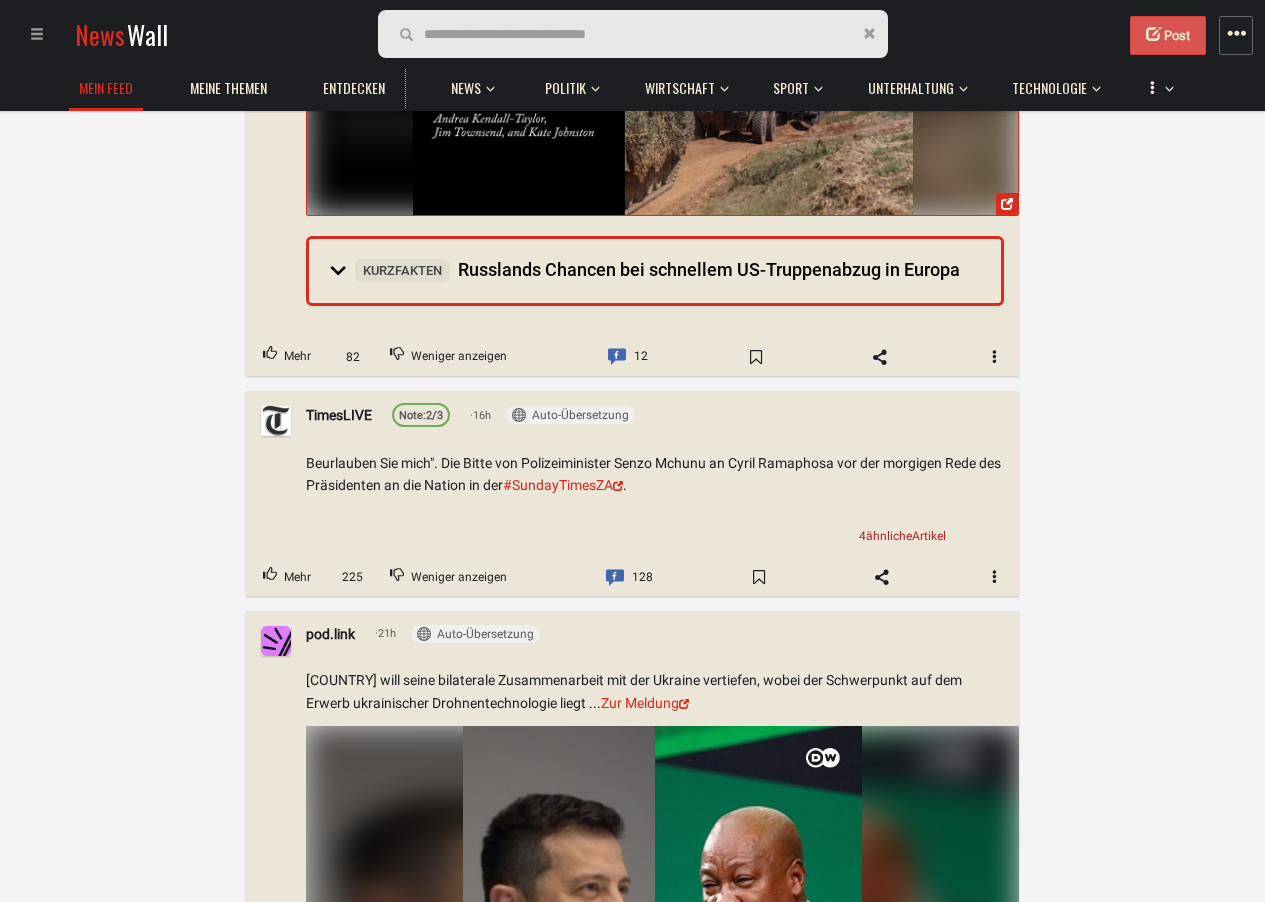scroll, scrollTop: 9720, scrollLeft: 0, axis: vertical 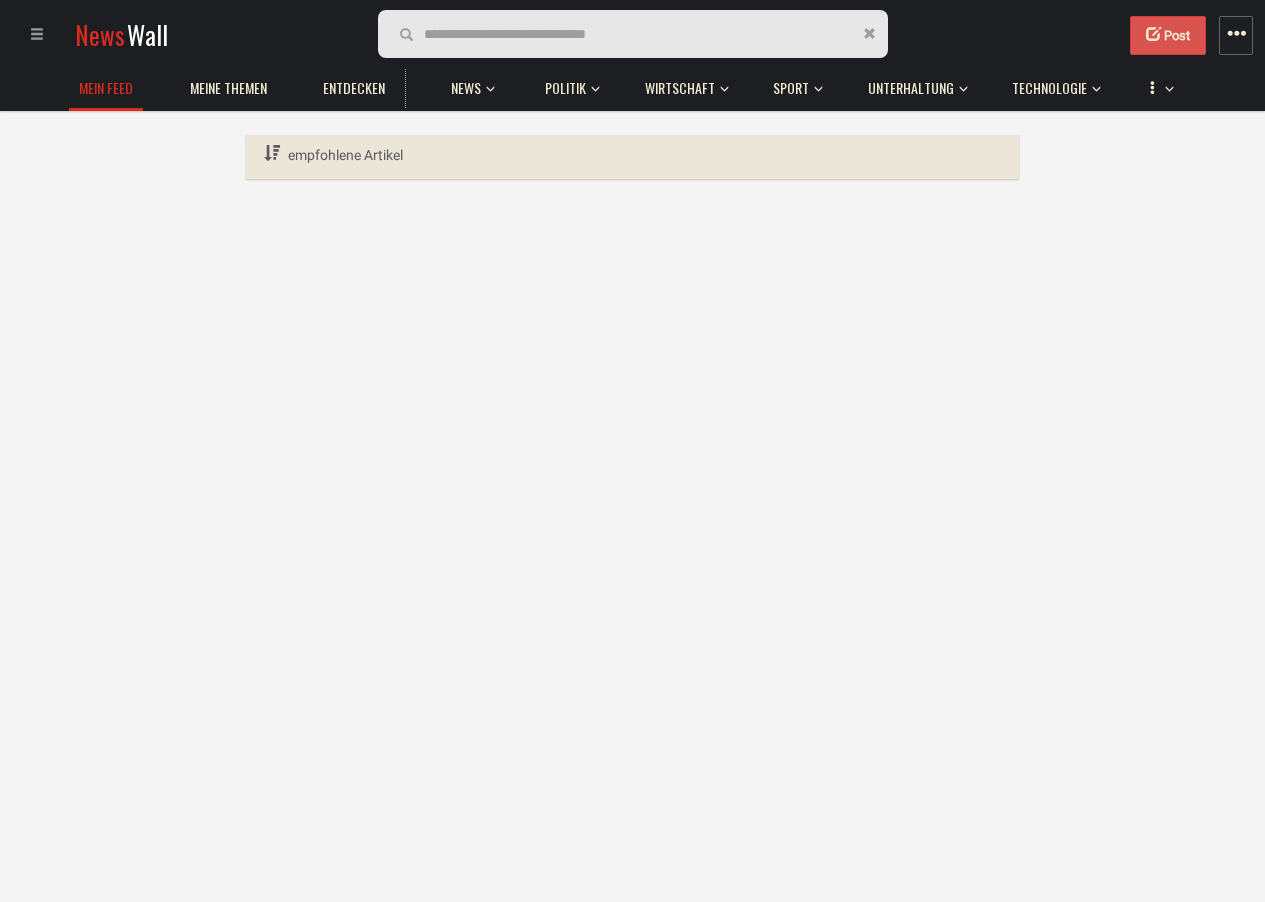 click at bounding box center [632, 555] 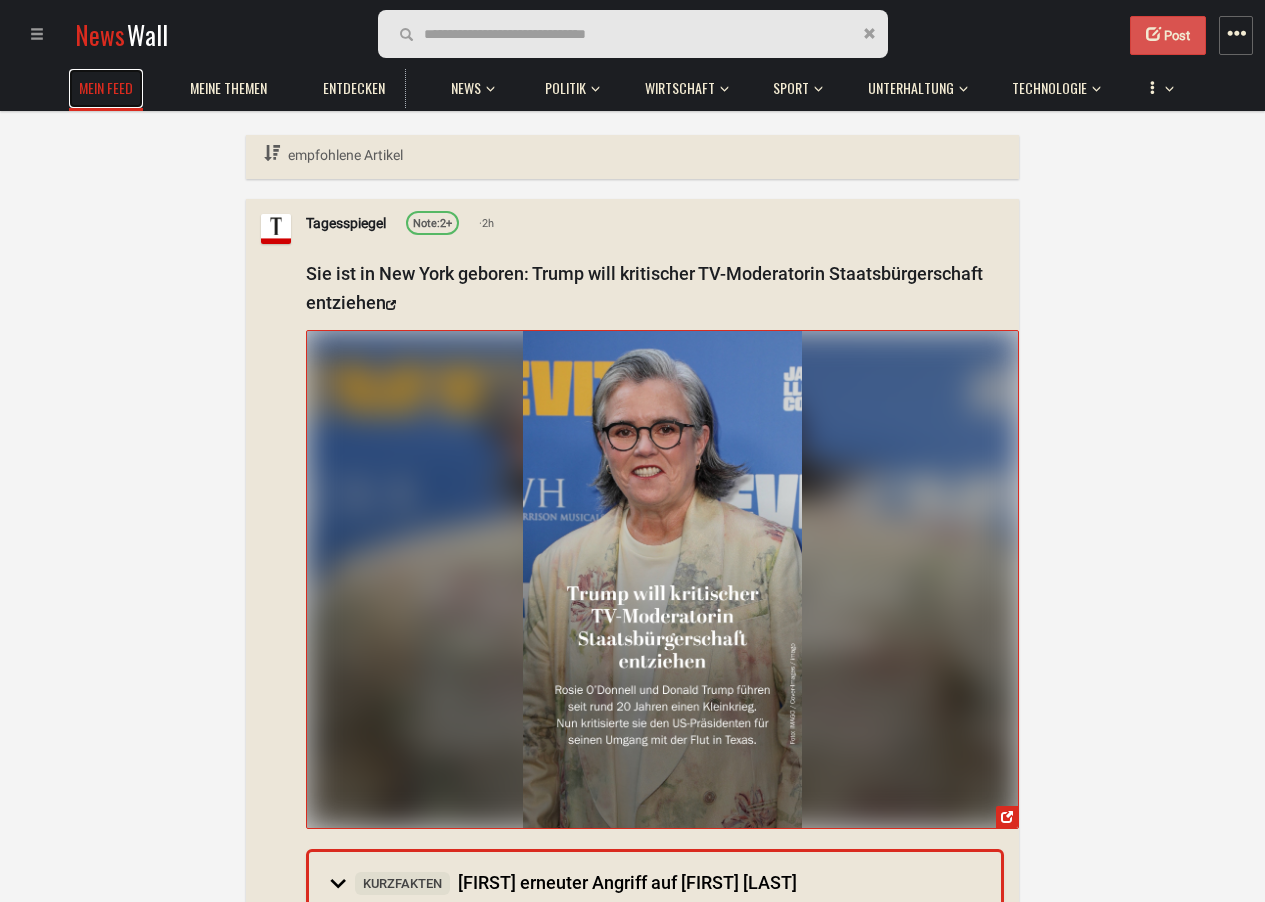 click on "Mein Feed" at bounding box center [106, 88] 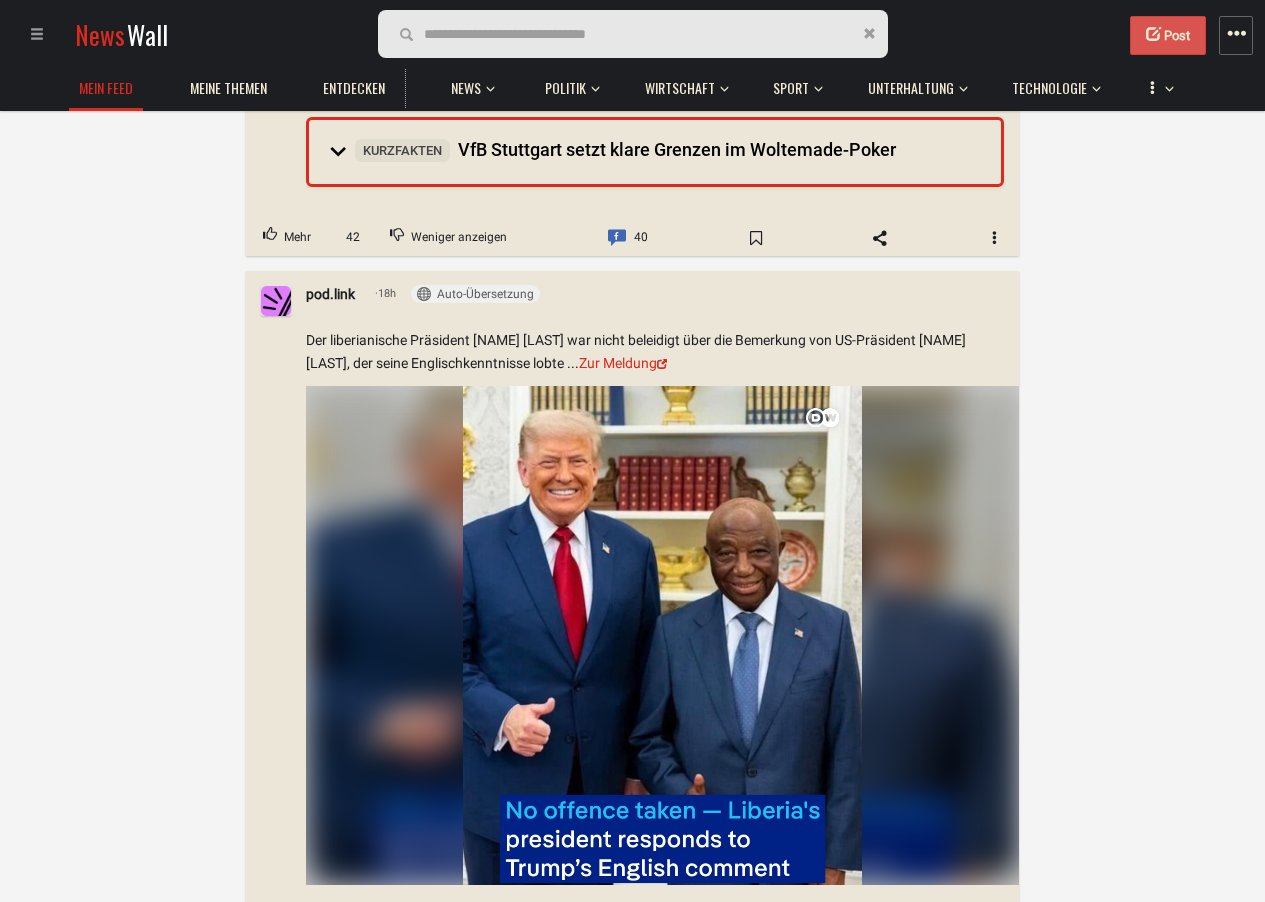 scroll, scrollTop: 2400, scrollLeft: 0, axis: vertical 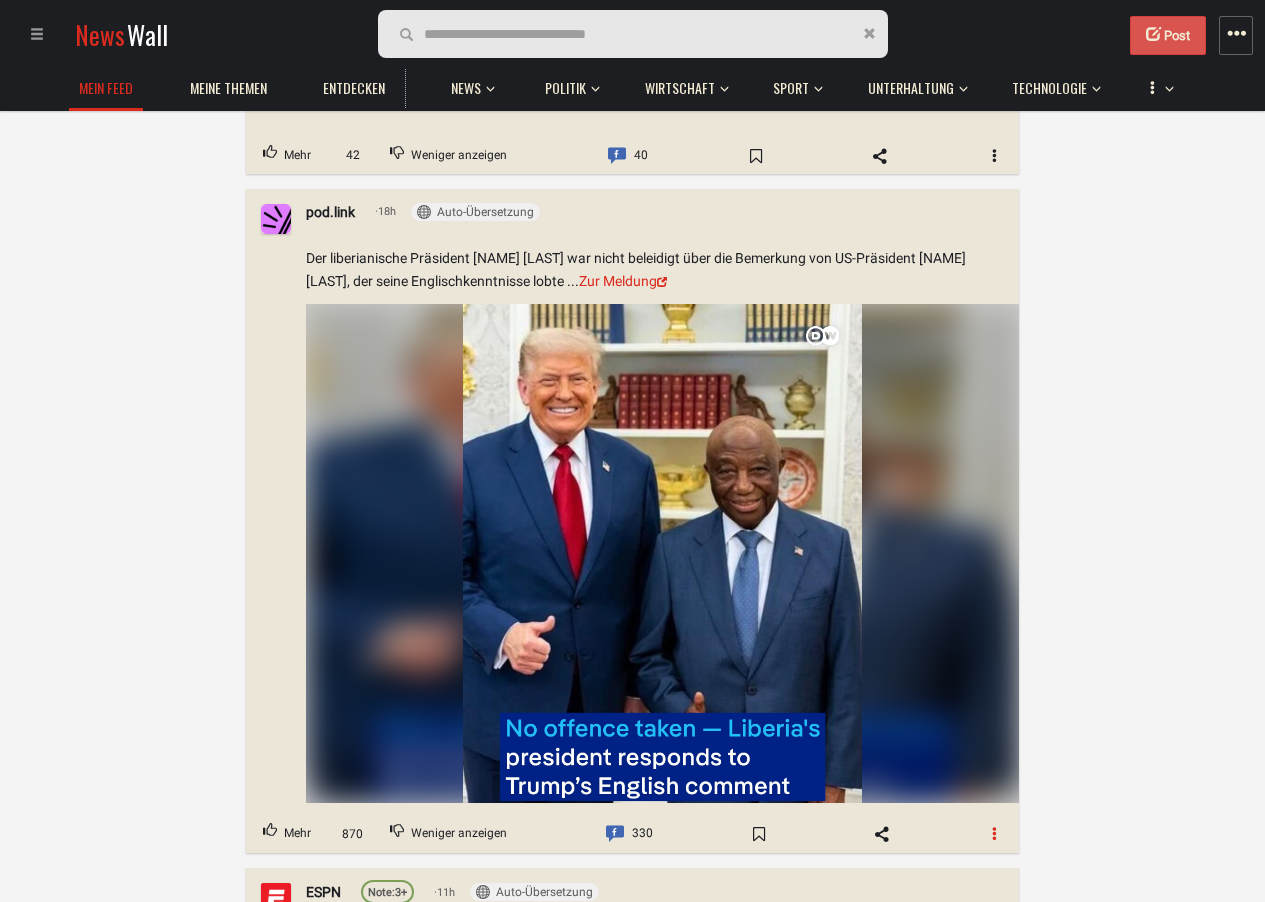 click at bounding box center (995, 833) 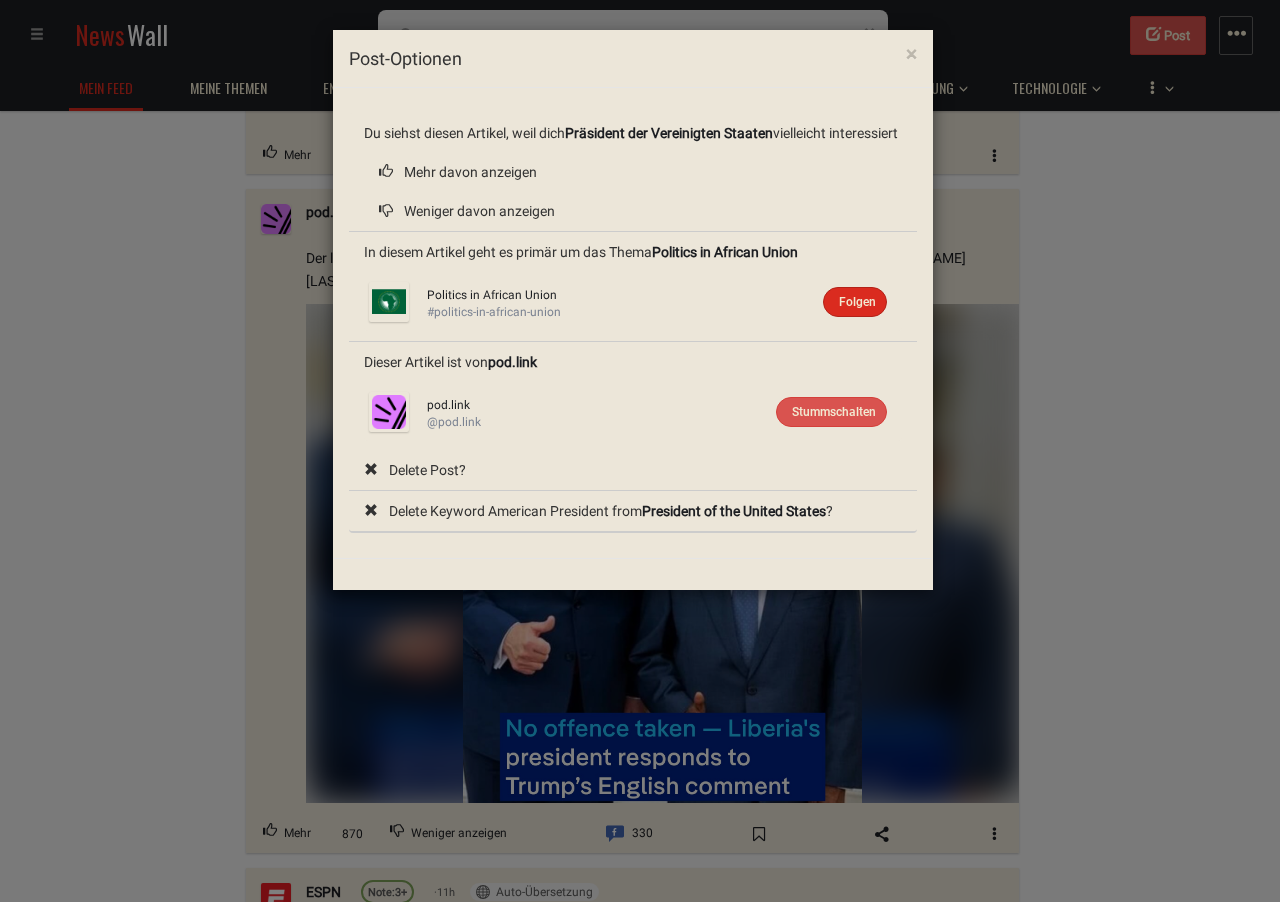 click on "×
Post-Optionen
Du siehst diesen Artikel, weil dich  Präsident der Vereinigten Staaten  vielleicht interessiert      Mehr davon anzeigen      Weniger davon anzeigen     In diesem Artikel geht es primär um das Thema  Politics in African Union           Politics in African Union         Folgen                 Thema stummschalten           #politics-in-african-union          Dieser Artikel ist von  pod.link           pod.link         Stummschalten                 Thema stummschalten           @[NAME].[LAST]           Delete Post?      Delete Keyword American President from  President of the United States ?" at bounding box center [640, 451] 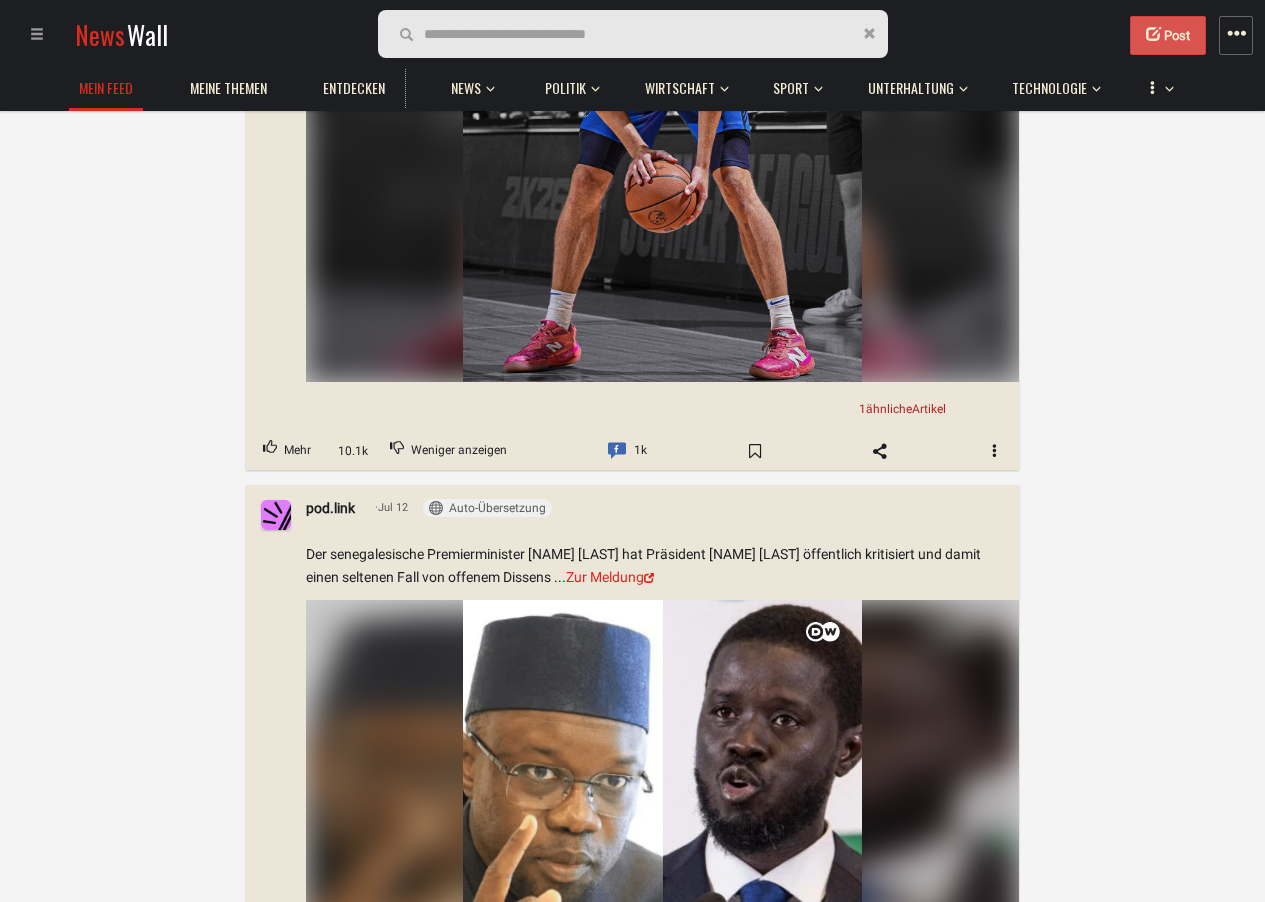 scroll, scrollTop: 3840, scrollLeft: 0, axis: vertical 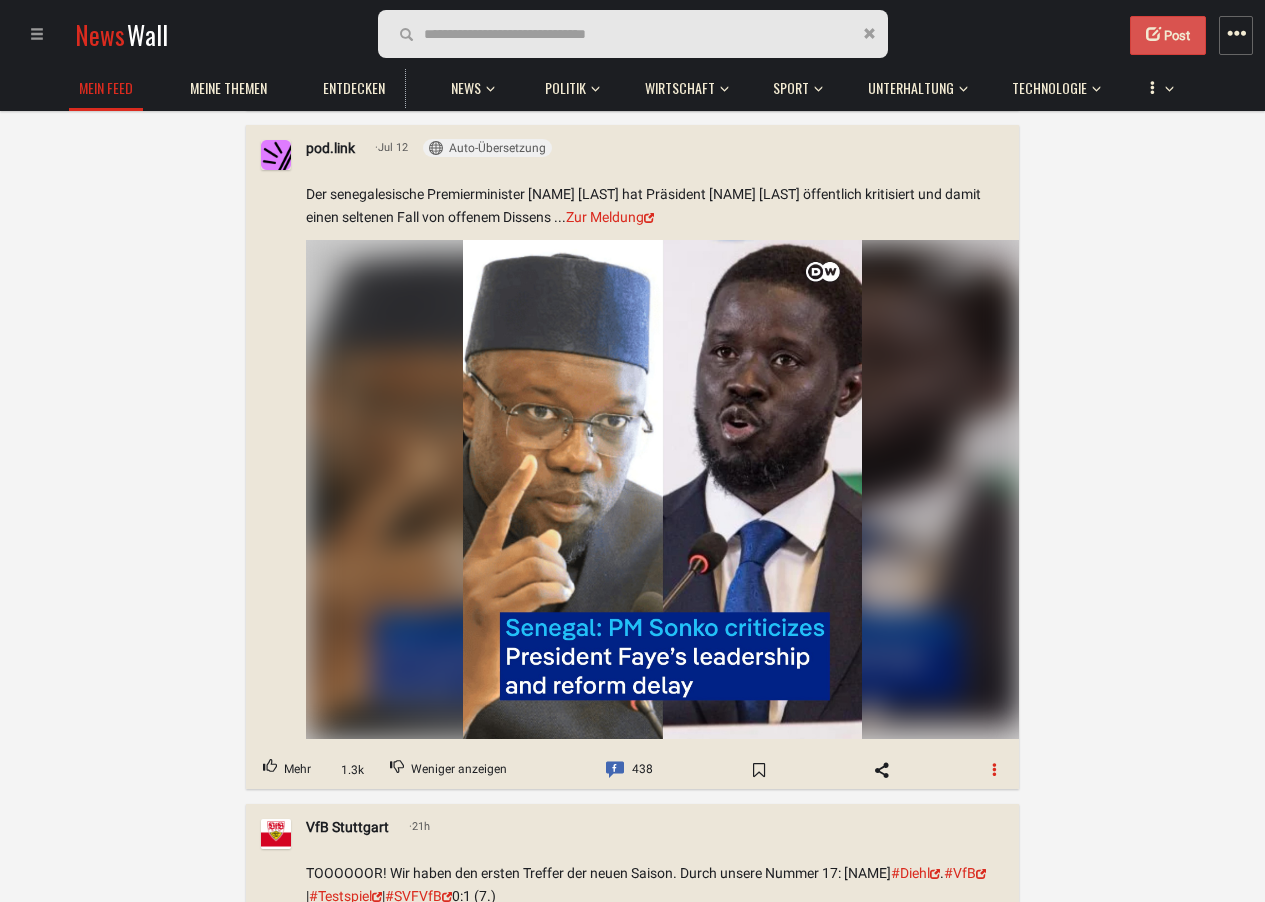 click at bounding box center (995, 770) 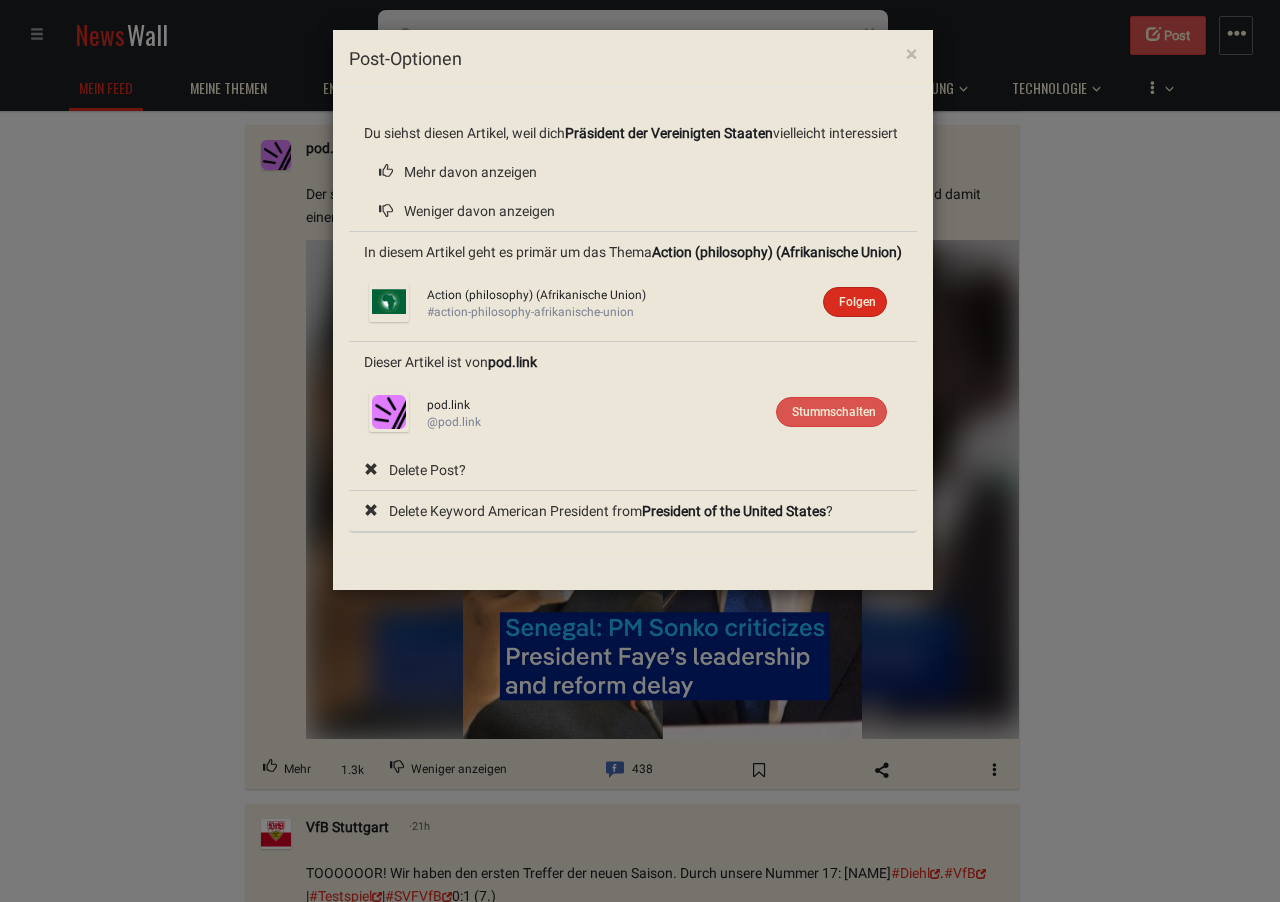 click on "×
Post-Optionen
Du siehst diesen Artikel, weil dich  Präsident der Vereinigten Staaten  vielleicht interessiert      Mehr davon anzeigen      Weniger davon anzeigen     In diesem Artikel geht es primär um das Thema  Action (philosophy) (Afrikanische Union)           Action (philosophy) (Afrikanische Union)         Folgen                 Thema stummschalten           #action-philosophy-afrikanische-union          Dieser Artikel ist von  pod.link           pod.link         Stummschalten                 Thema stummschalten           @[NAME].[LAST]           Delete Post?      Delete Keyword American President from  President of the United States ?" at bounding box center [640, 451] 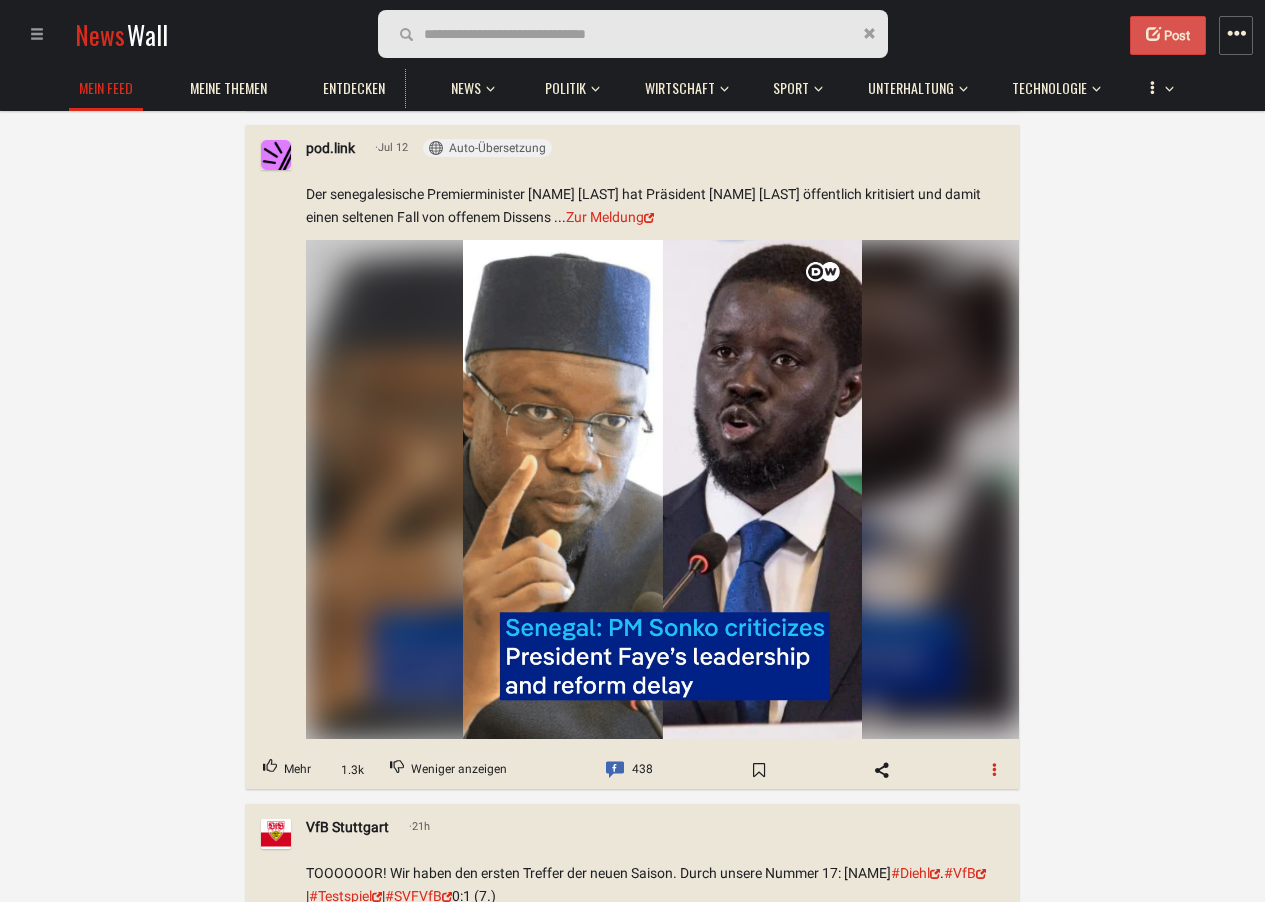 click at bounding box center [995, 770] 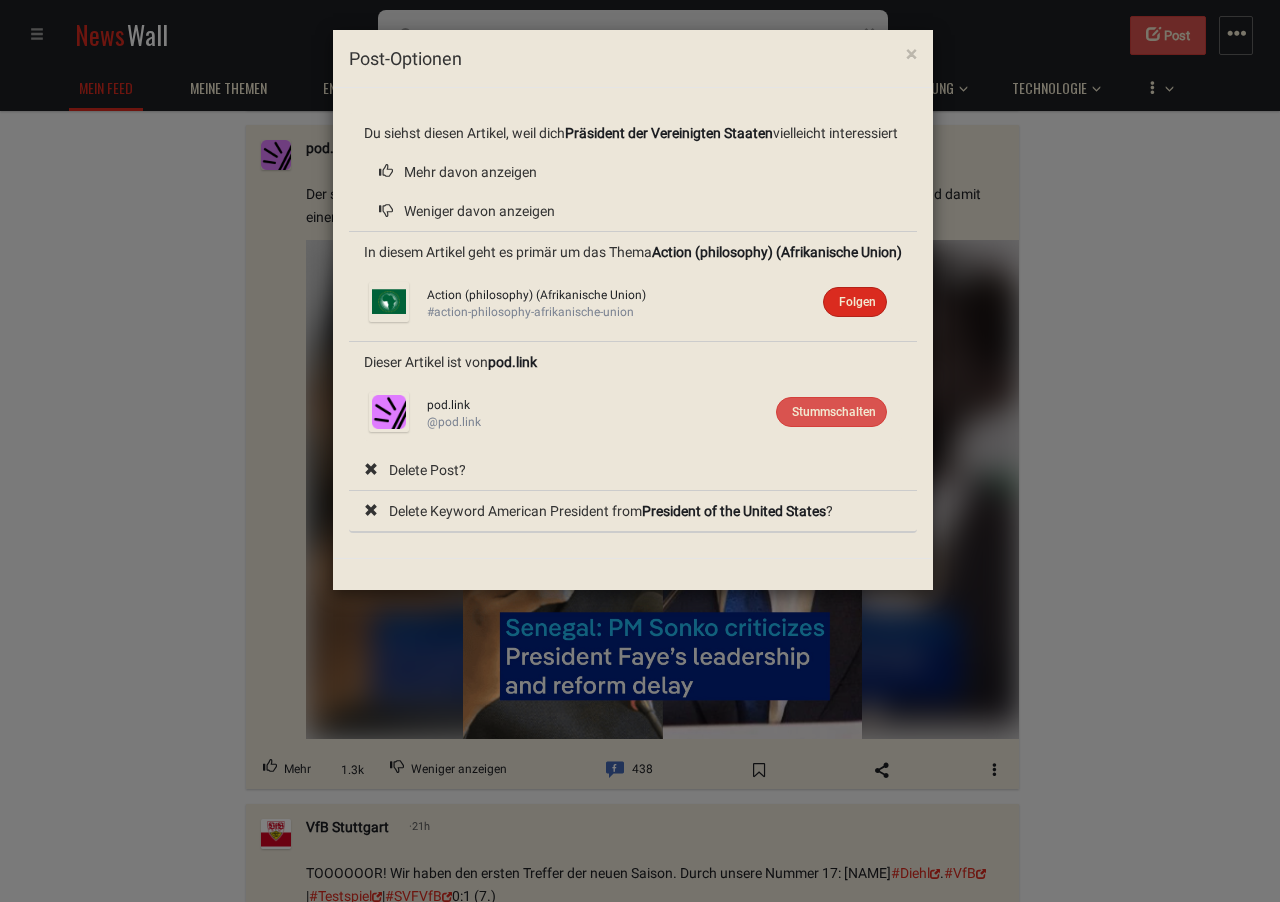 click on "×
Post-Optionen
Du siehst diesen Artikel, weil dich  Präsident der Vereinigten Staaten  vielleicht interessiert      Mehr davon anzeigen      Weniger davon anzeigen     In diesem Artikel geht es primär um das Thema  Action (philosophy) (Afrikanische Union)           Action (philosophy) (Afrikanische Union)         Folgen                 Thema stummschalten           #action-philosophy-afrikanische-union          Dieser Artikel ist von  pod.link           pod.link         Stummschalten                 Thema stummschalten           @[NAME].[LAST]           Delete Post?      Delete Keyword American President from  President of the United States ?" at bounding box center [640, 451] 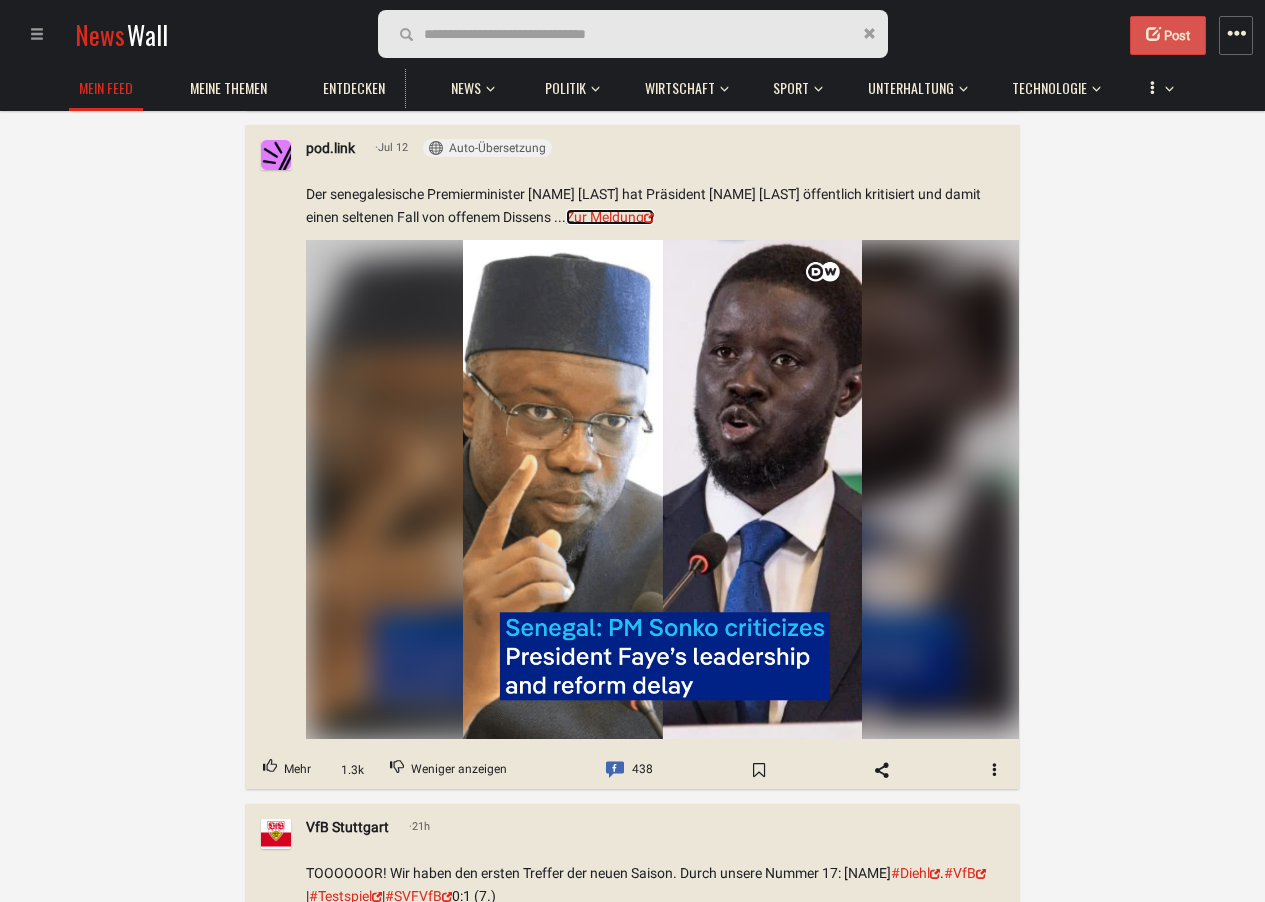 click on "Zur Meldung" at bounding box center (610, 217) 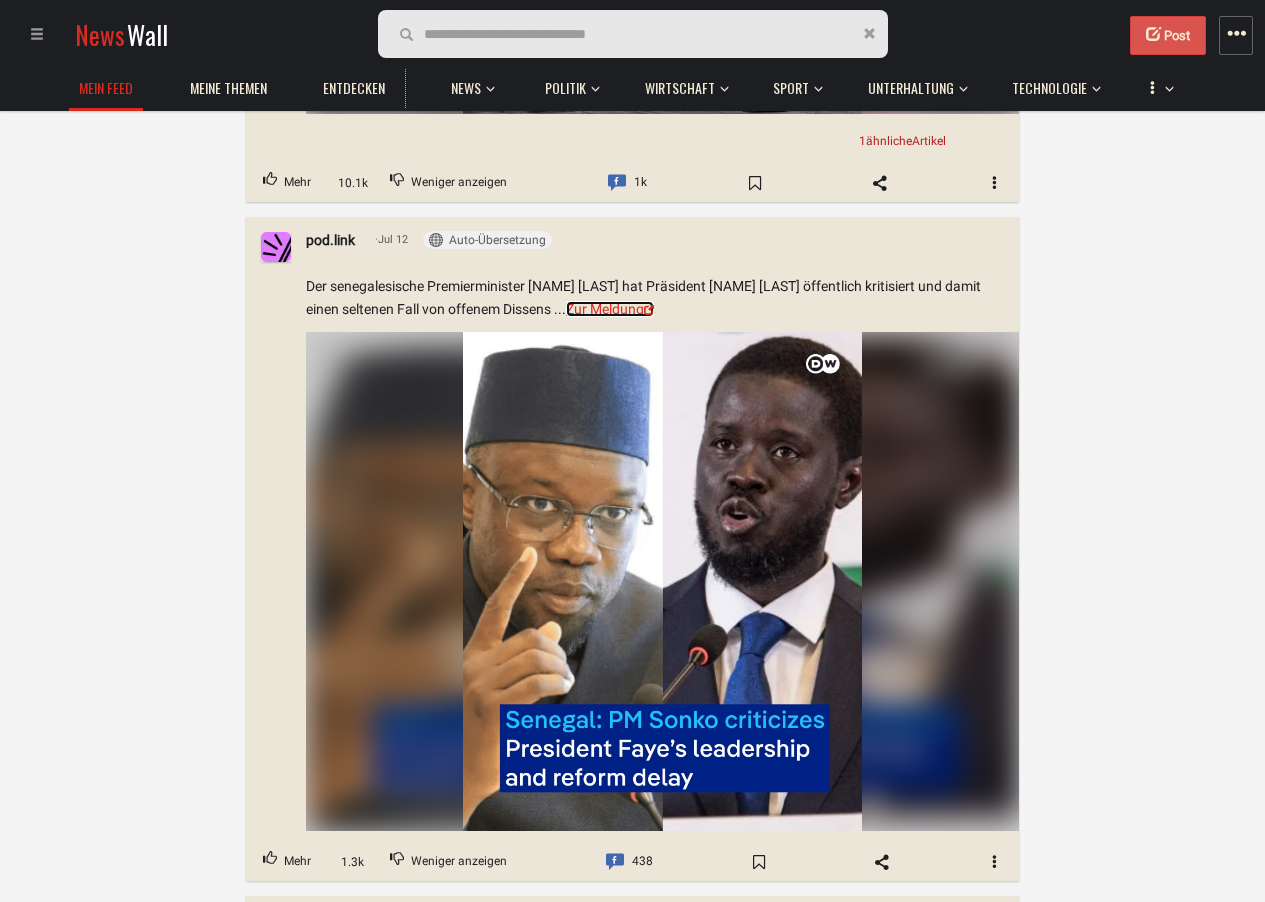 scroll, scrollTop: 3720, scrollLeft: 0, axis: vertical 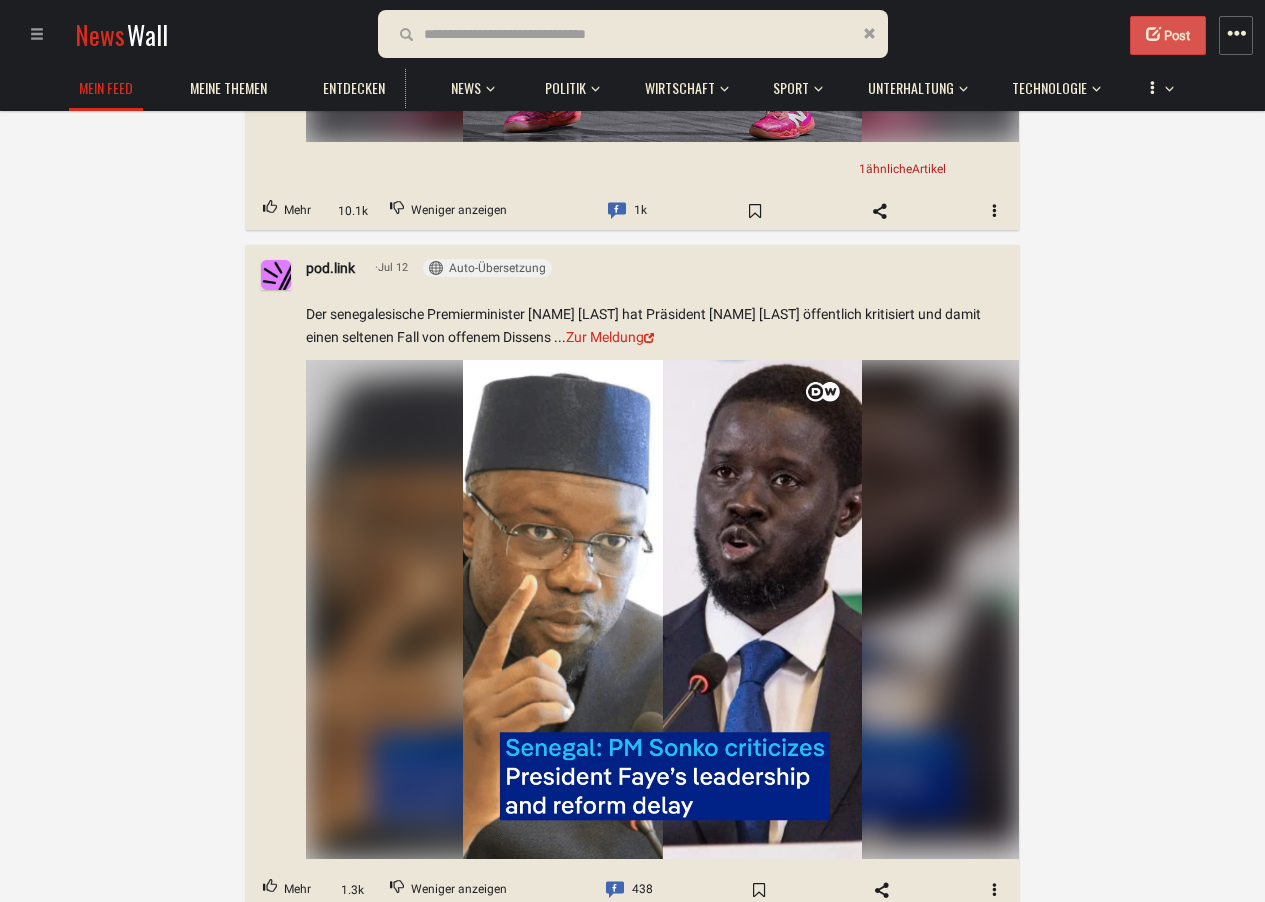 click at bounding box center (539, 34) 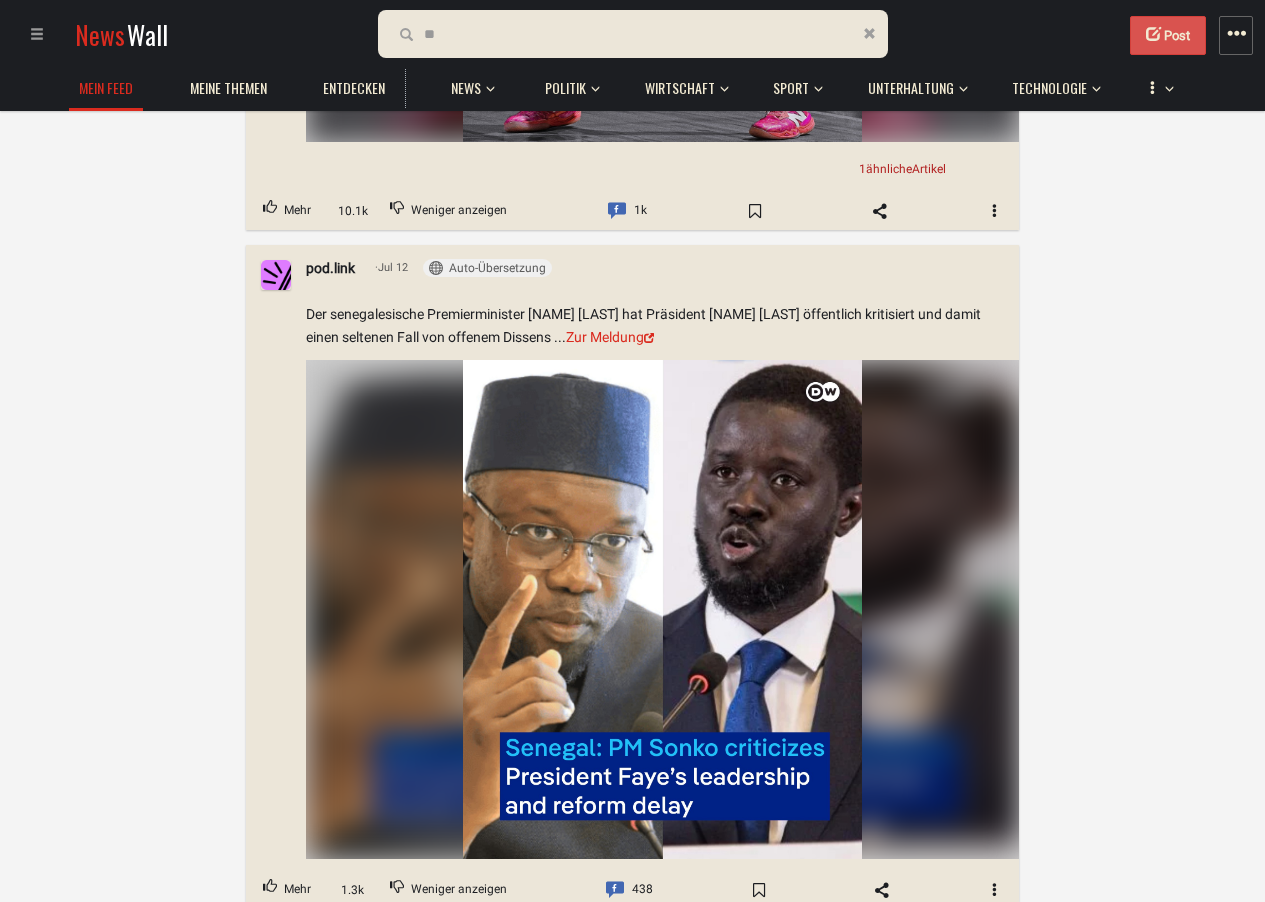 type on "*" 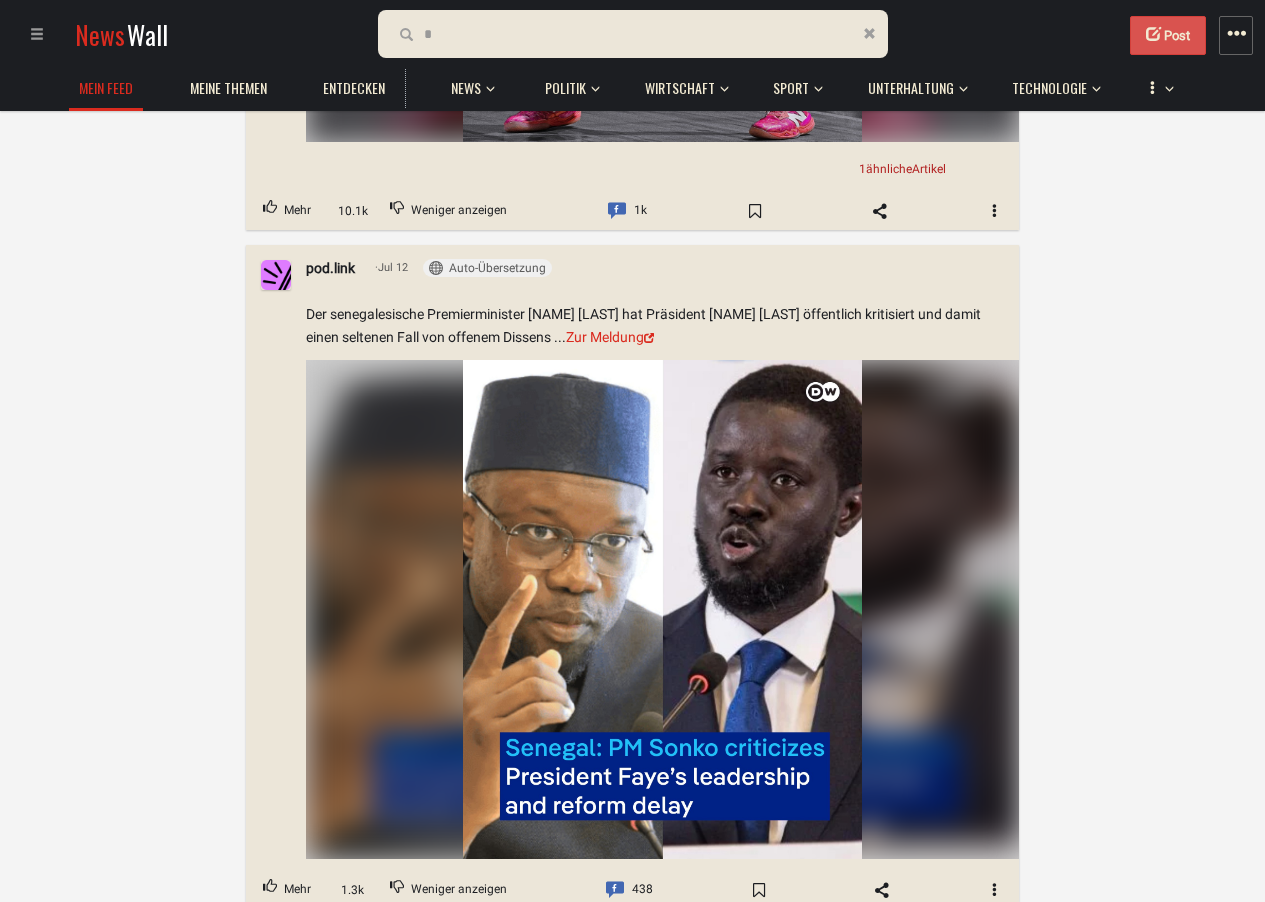 type 